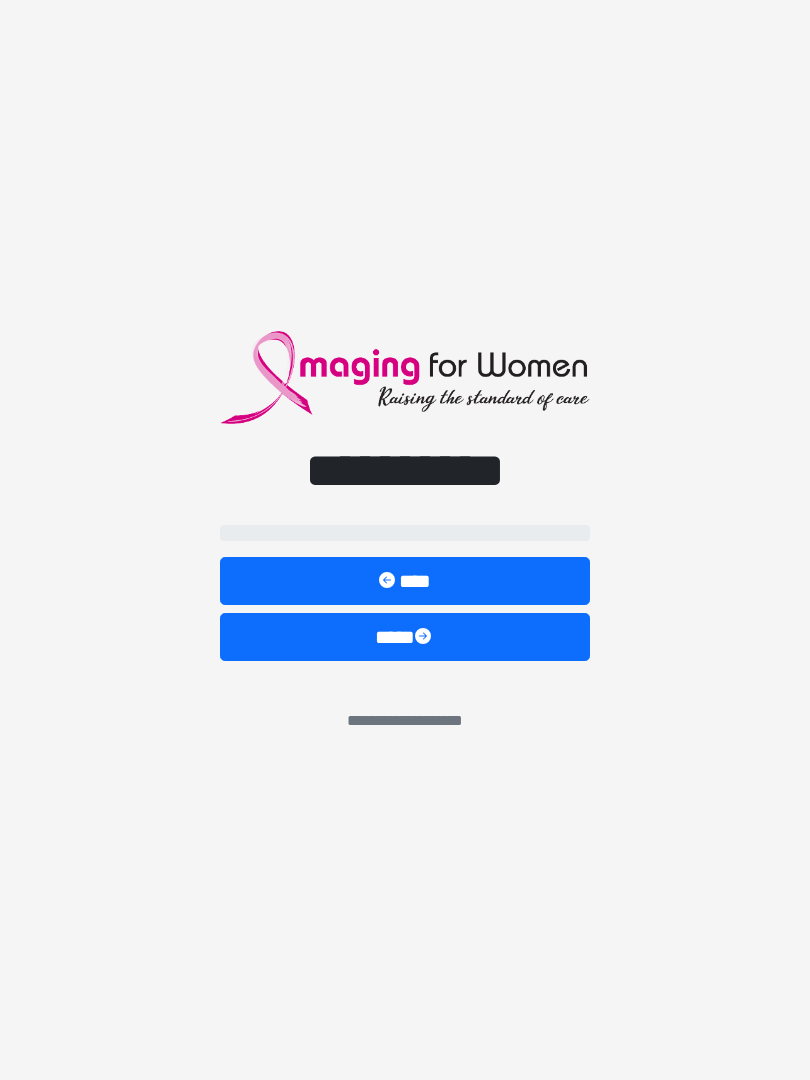 scroll, scrollTop: 0, scrollLeft: 0, axis: both 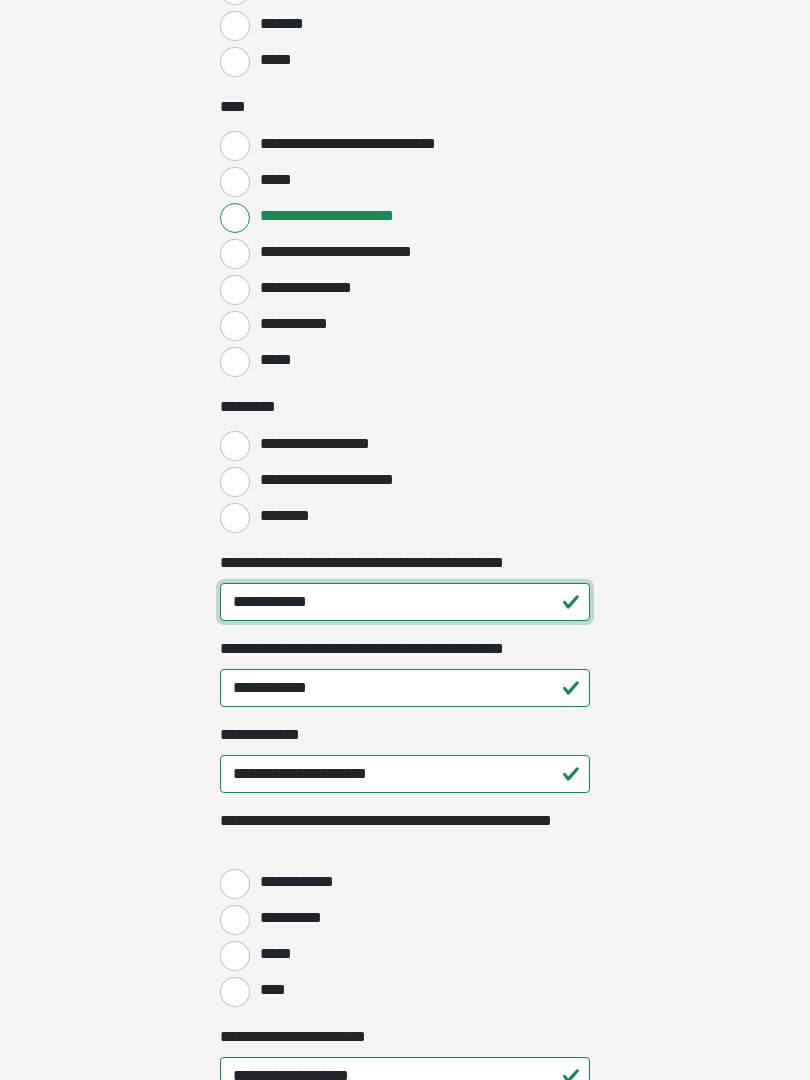 click on "**********" at bounding box center [405, 603] 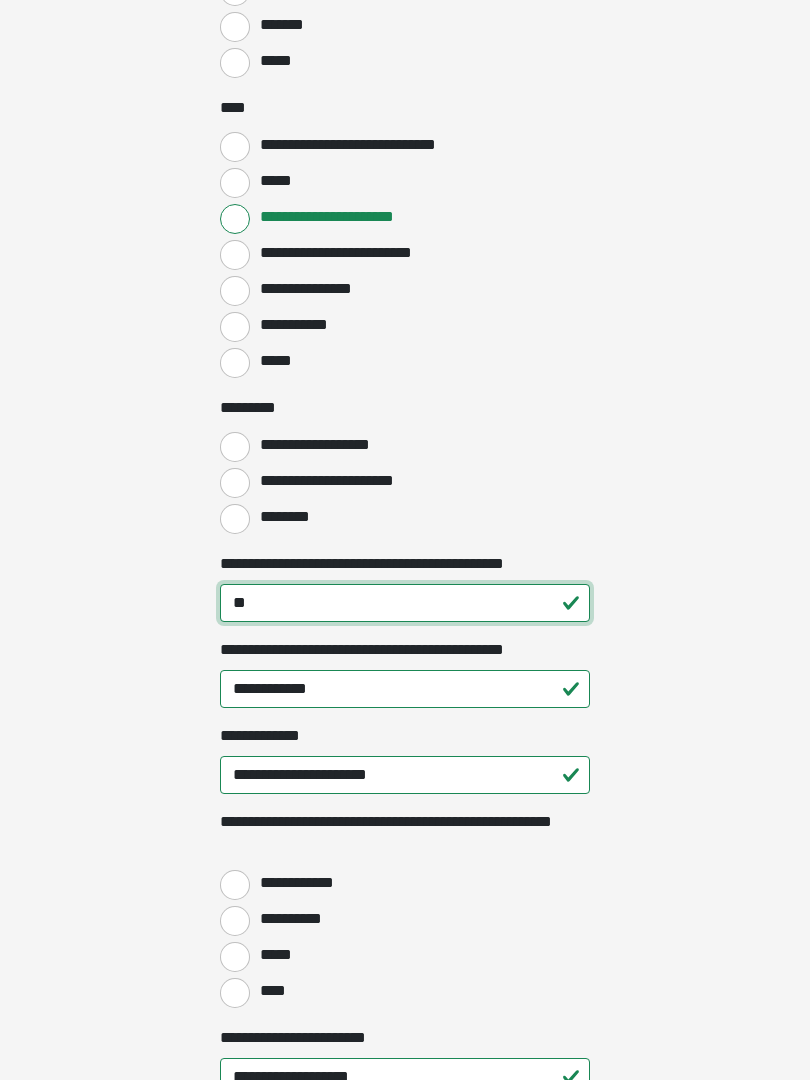 type on "*" 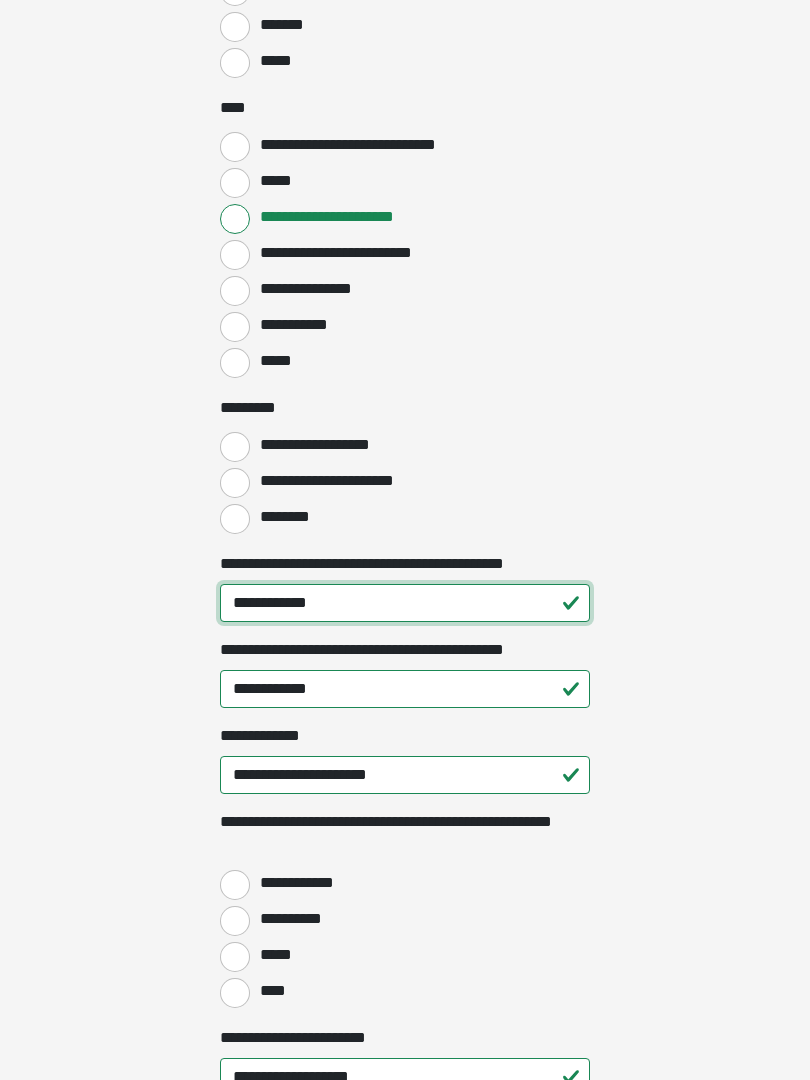 type on "**********" 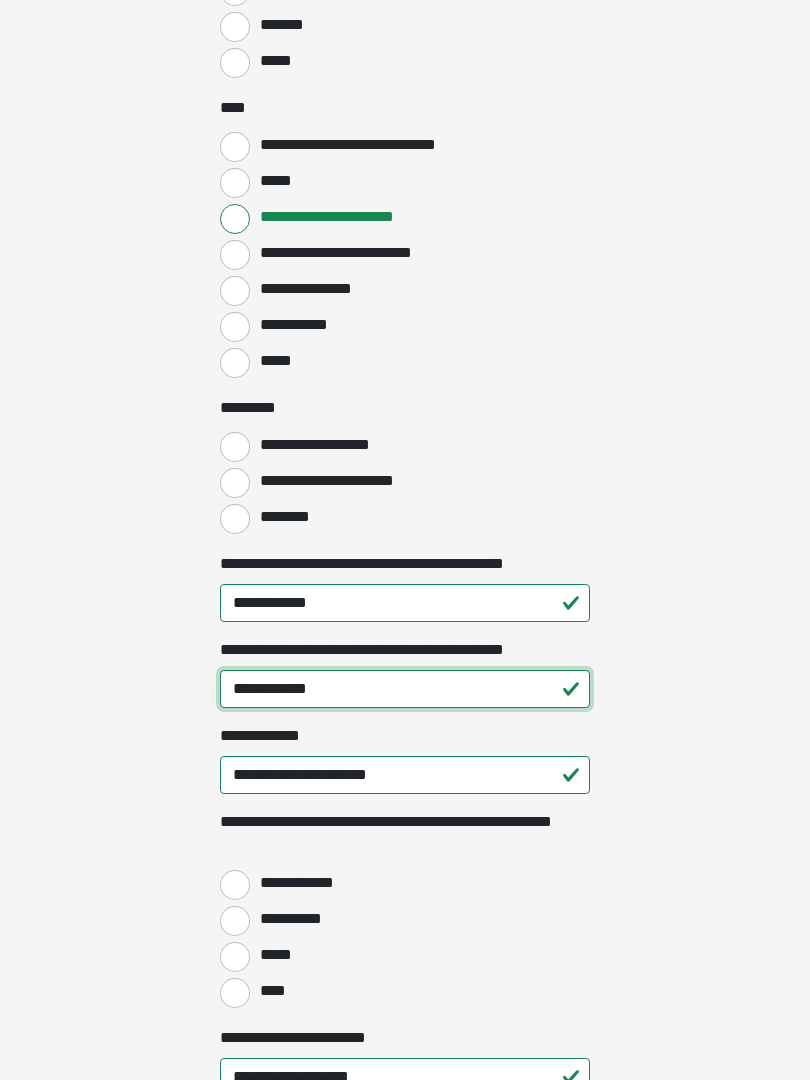 click on "**********" at bounding box center [405, 689] 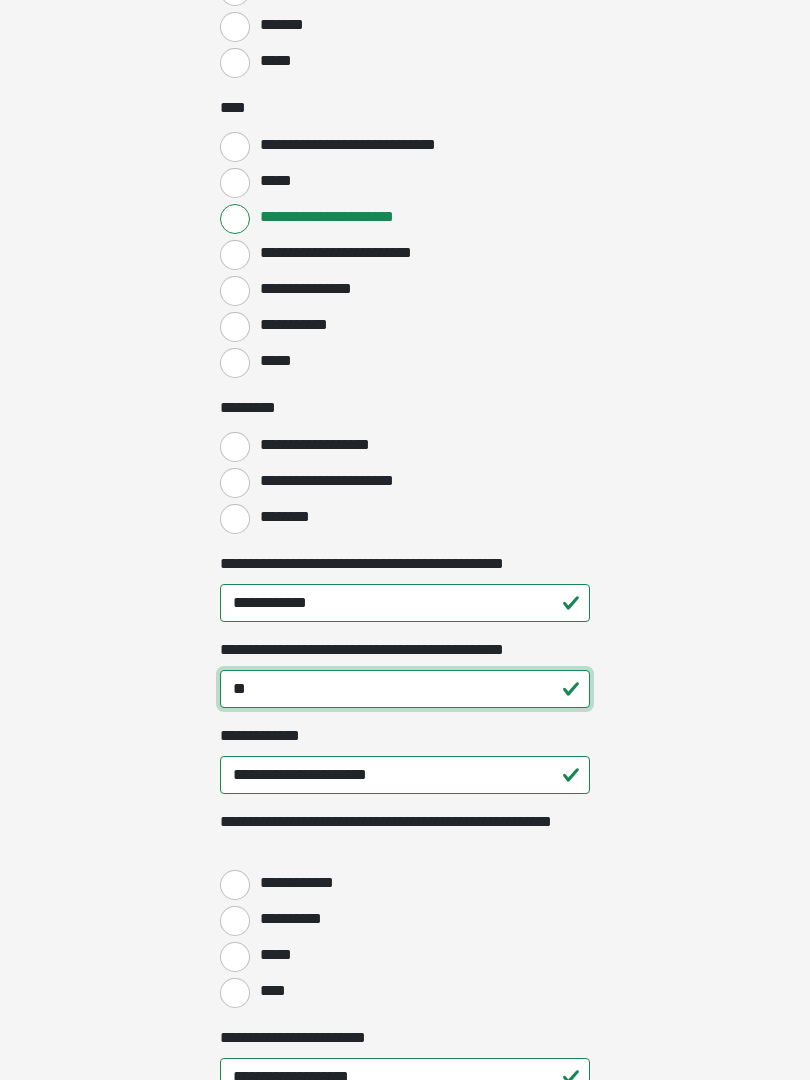 type on "*" 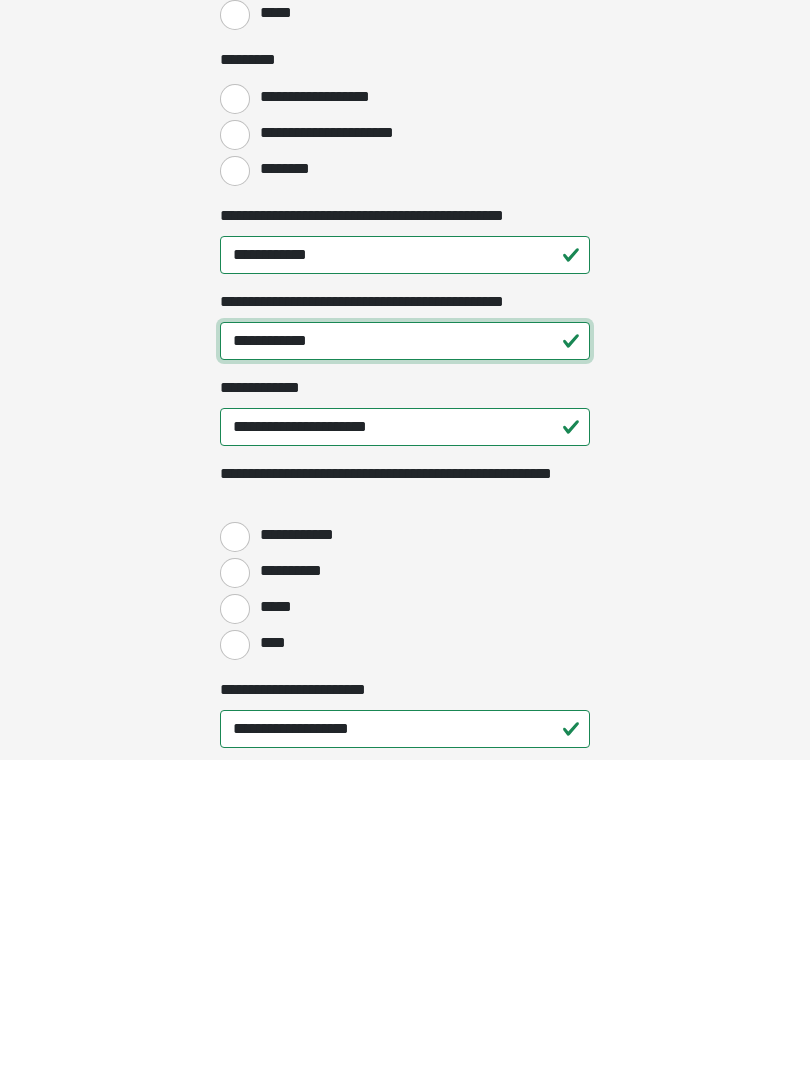scroll, scrollTop: 2014, scrollLeft: 0, axis: vertical 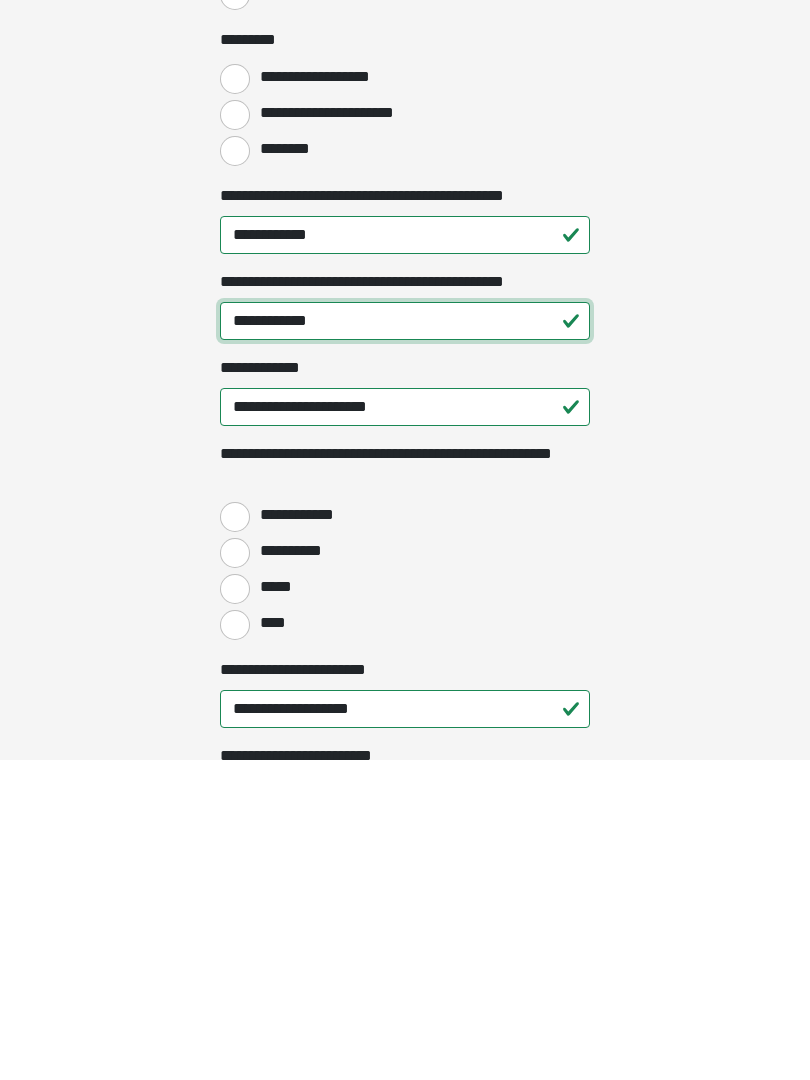 type on "**********" 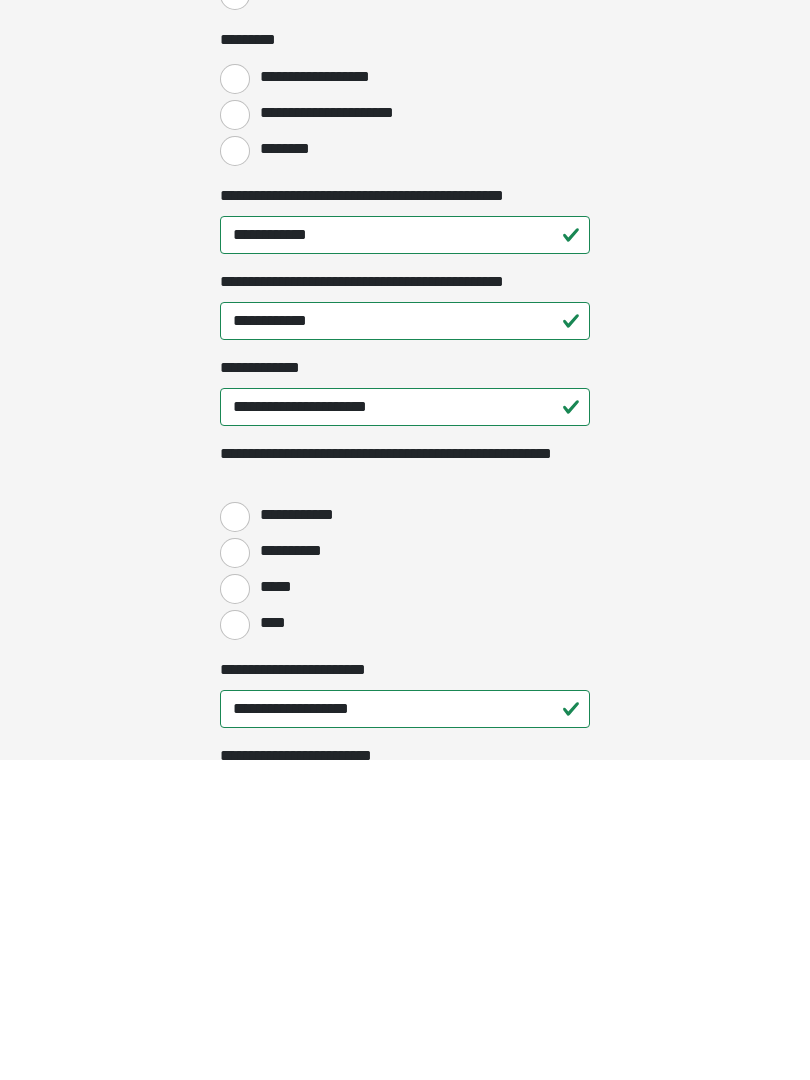 click on "**********" at bounding box center (235, 837) 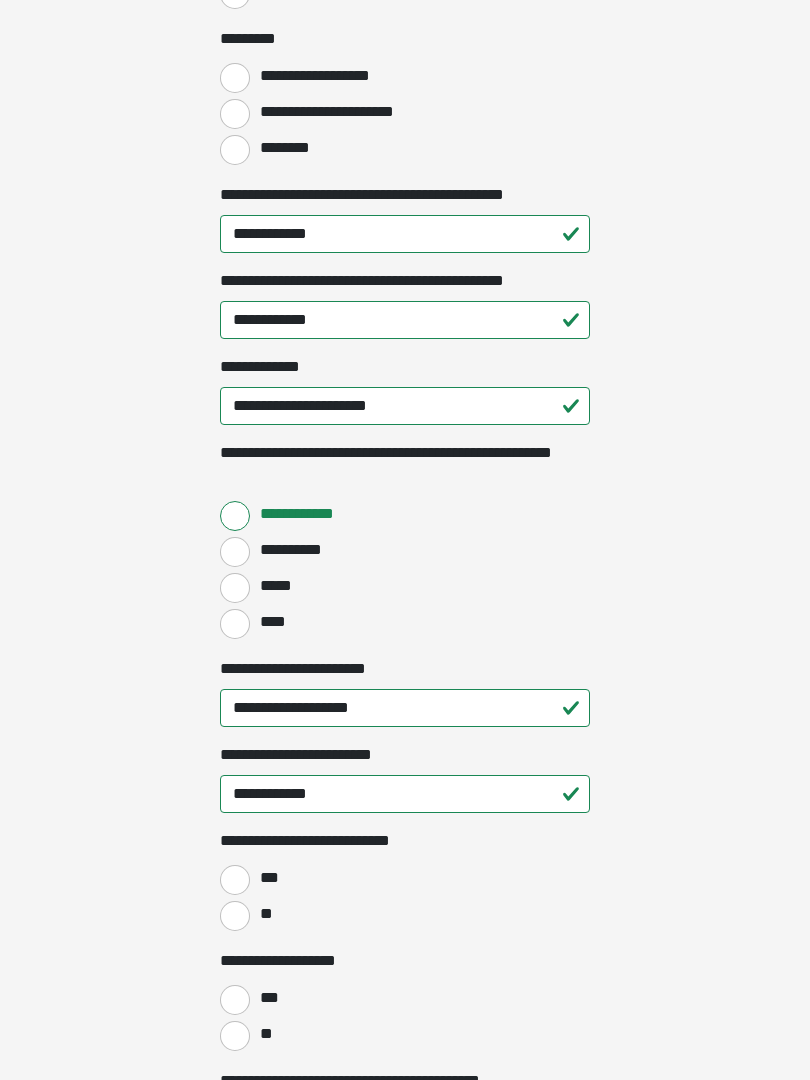 click on "**" at bounding box center [235, 916] 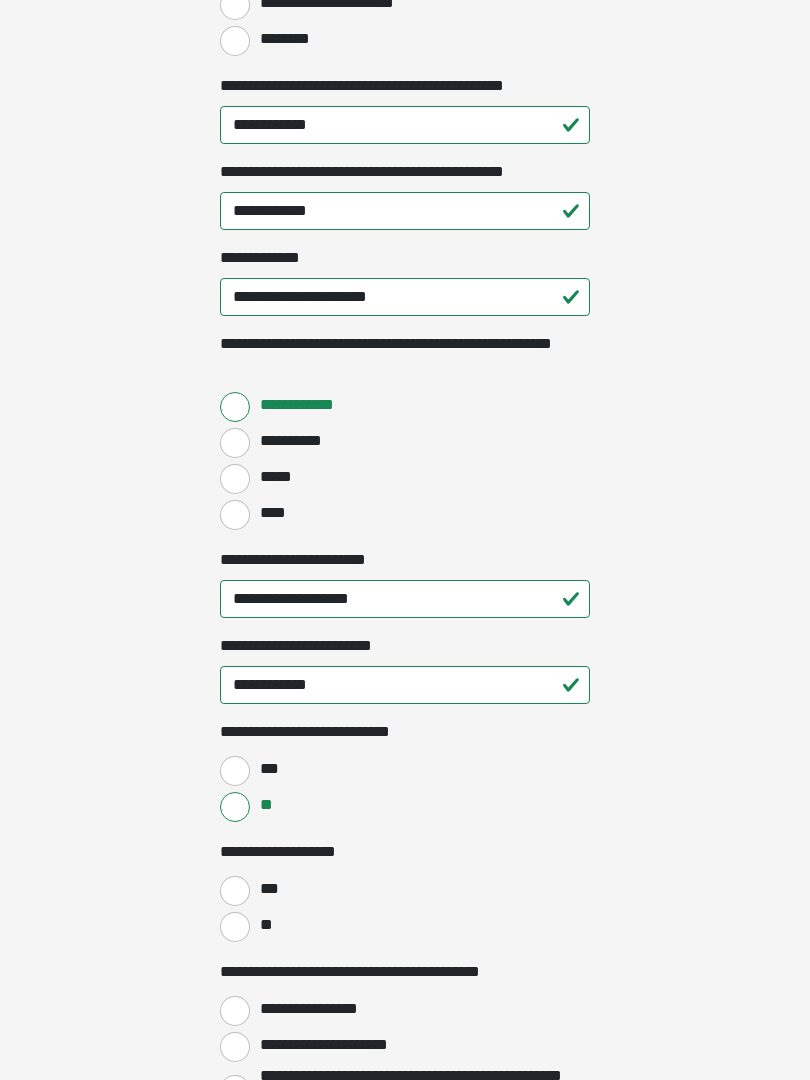 scroll, scrollTop: 2444, scrollLeft: 0, axis: vertical 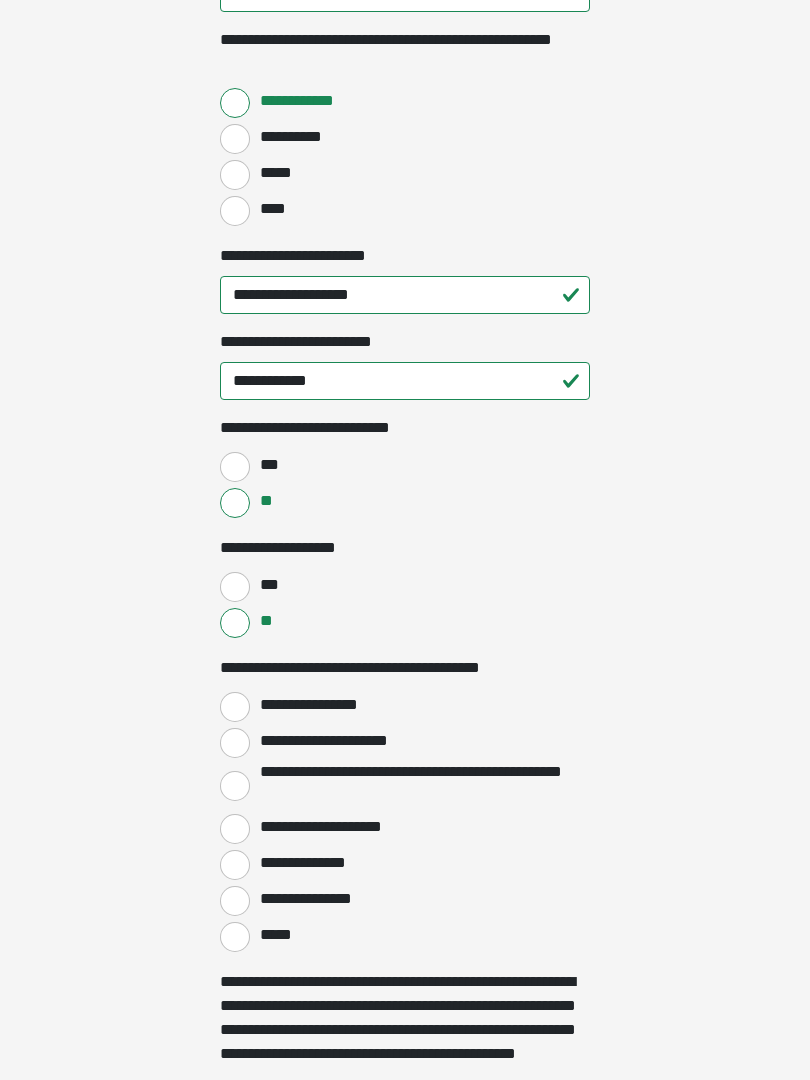 click on "**********" at bounding box center [235, 743] 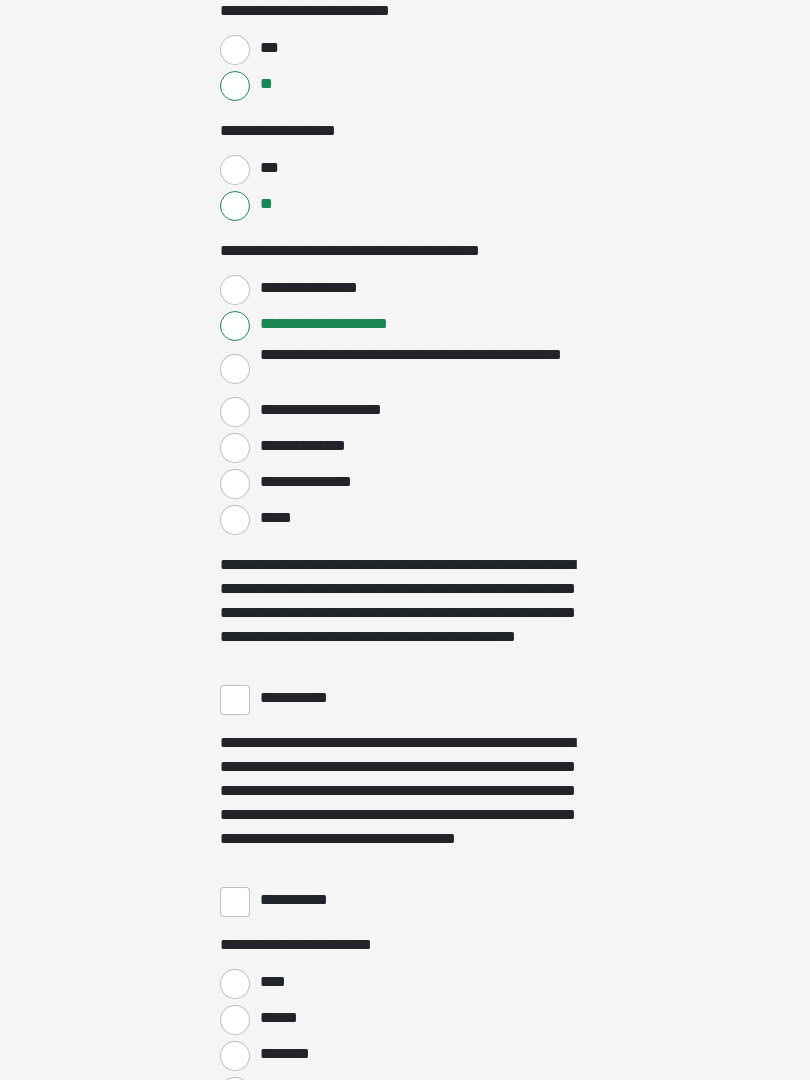 scroll, scrollTop: 3165, scrollLeft: 0, axis: vertical 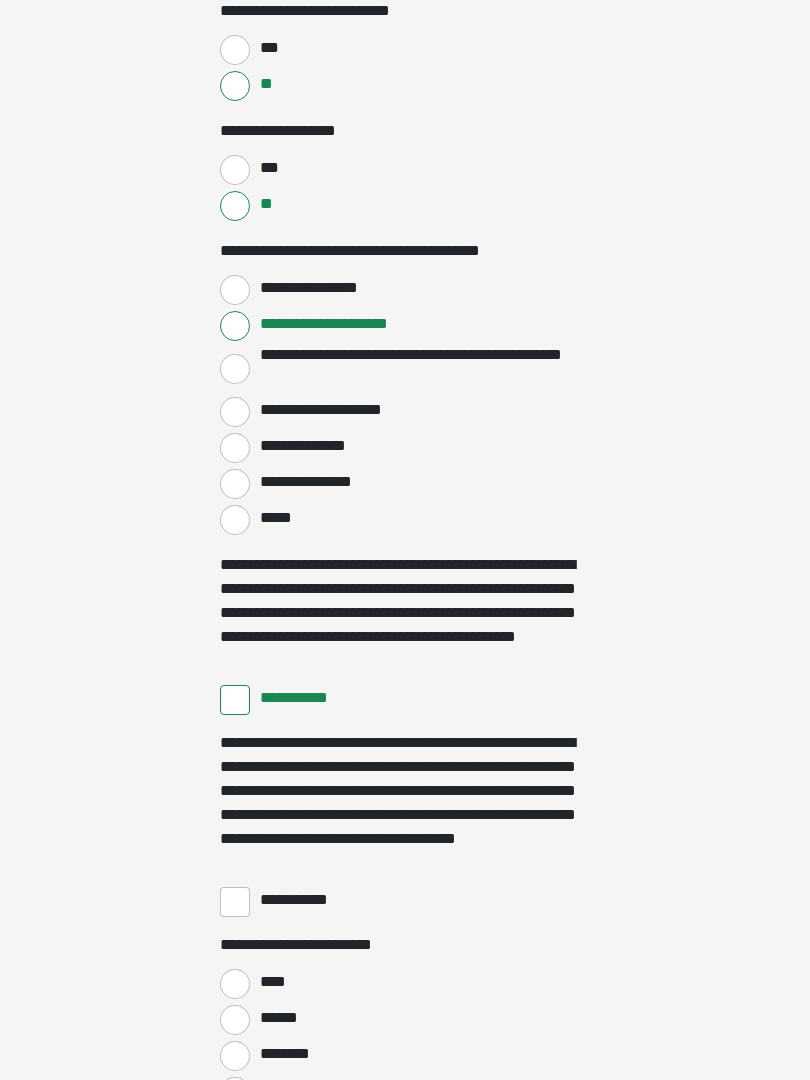 click on "**********" at bounding box center (303, 900) 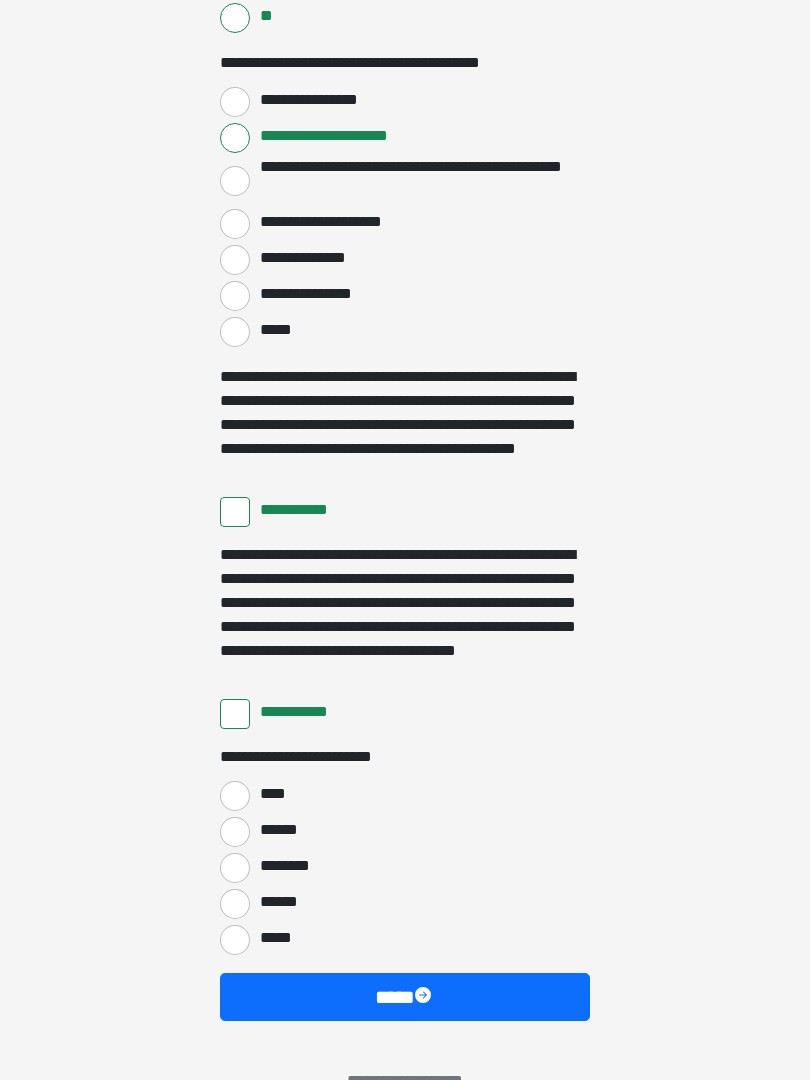 scroll, scrollTop: 3397, scrollLeft: 0, axis: vertical 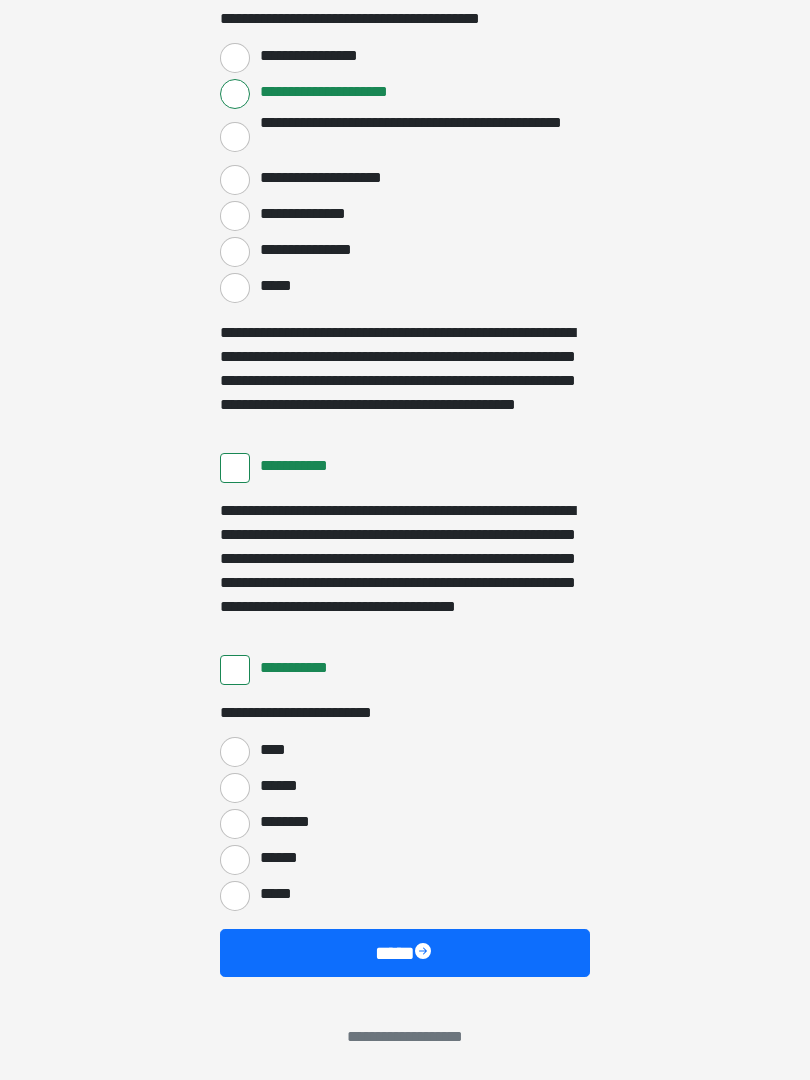 click on "****" at bounding box center (405, 953) 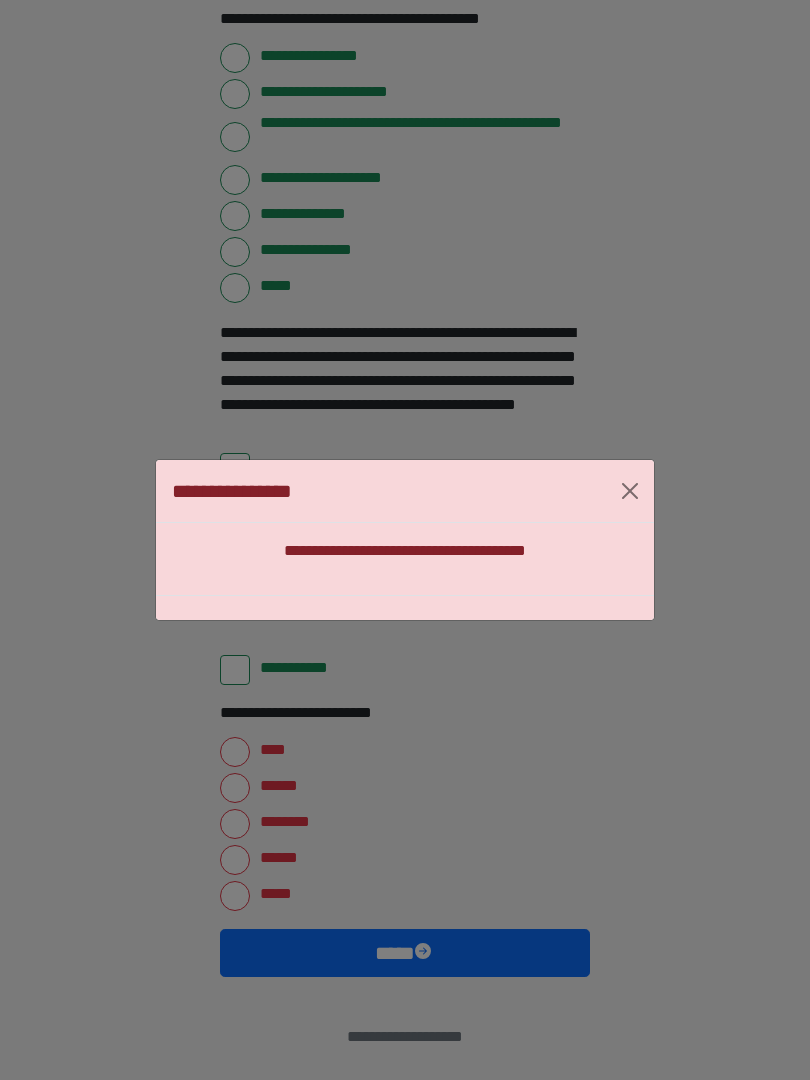click at bounding box center [630, 491] 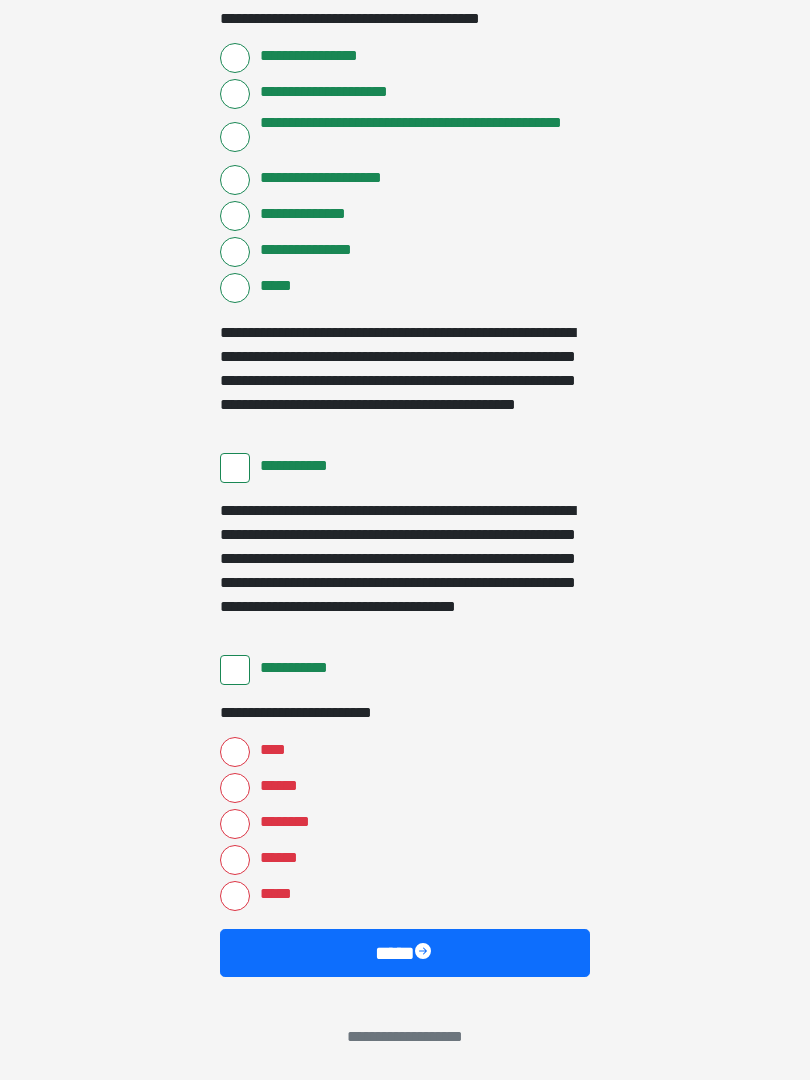 click on "****" at bounding box center [235, 752] 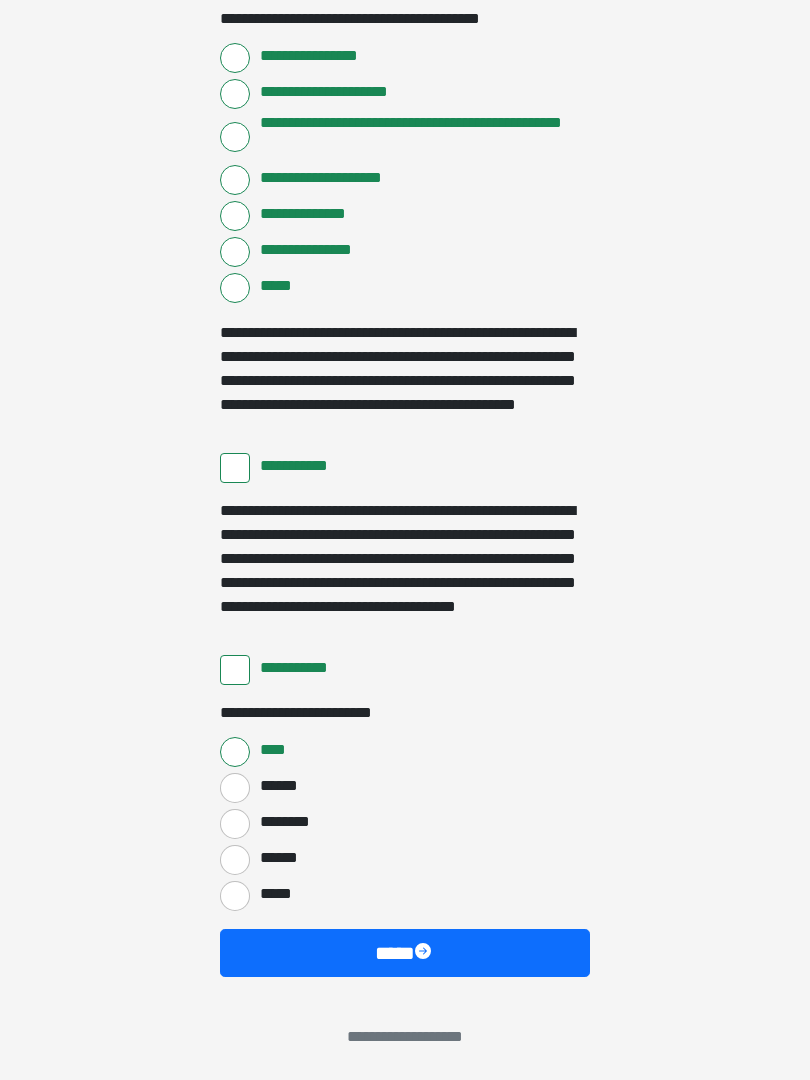 click on "****" at bounding box center (405, 953) 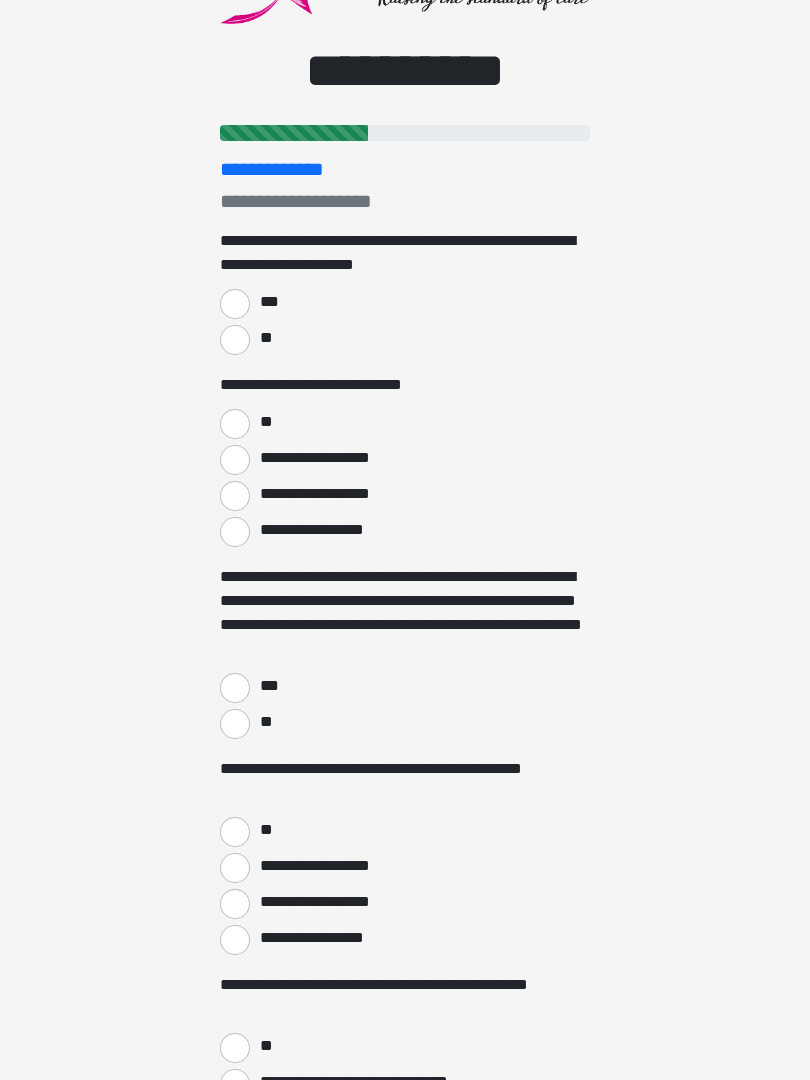 scroll, scrollTop: 0, scrollLeft: 0, axis: both 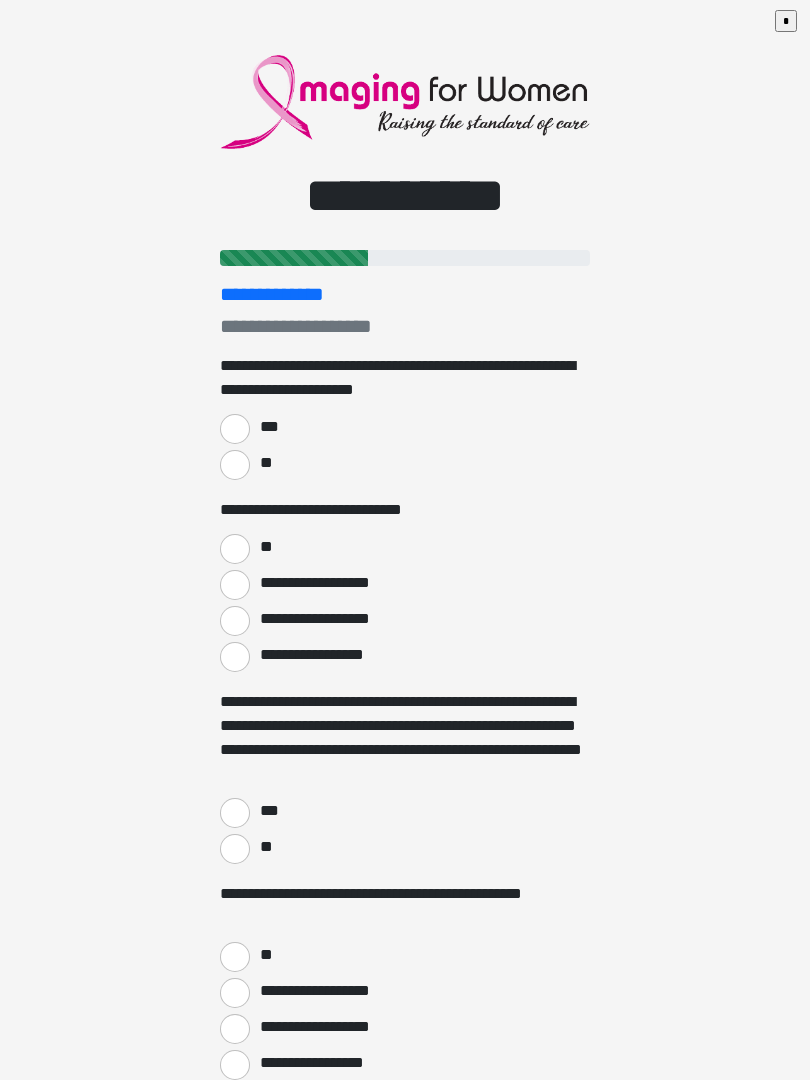 click on "***" at bounding box center (235, 429) 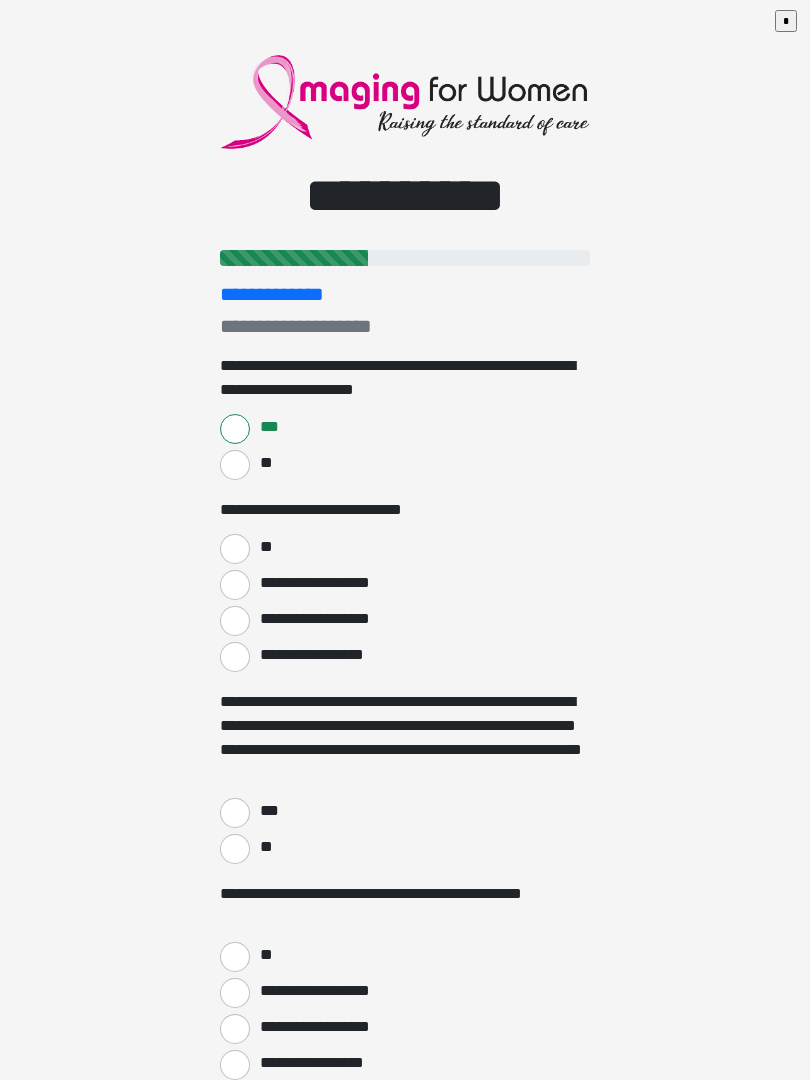 click on "**" at bounding box center [235, 549] 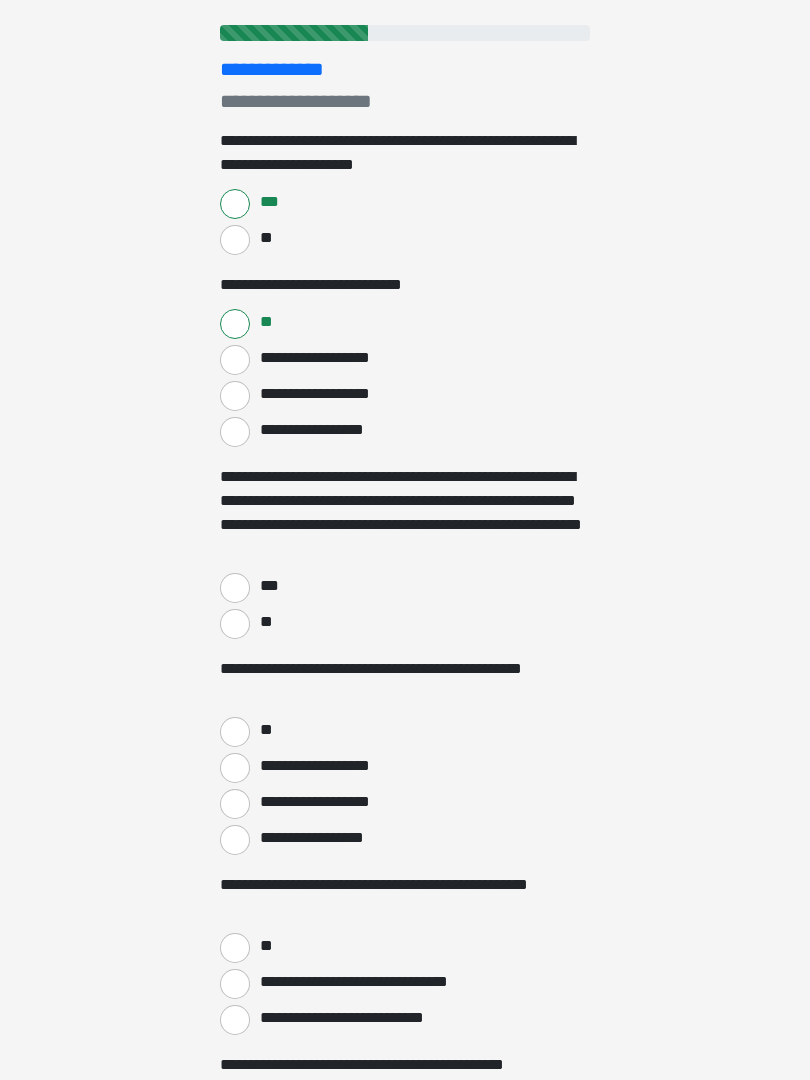 scroll, scrollTop: 228, scrollLeft: 0, axis: vertical 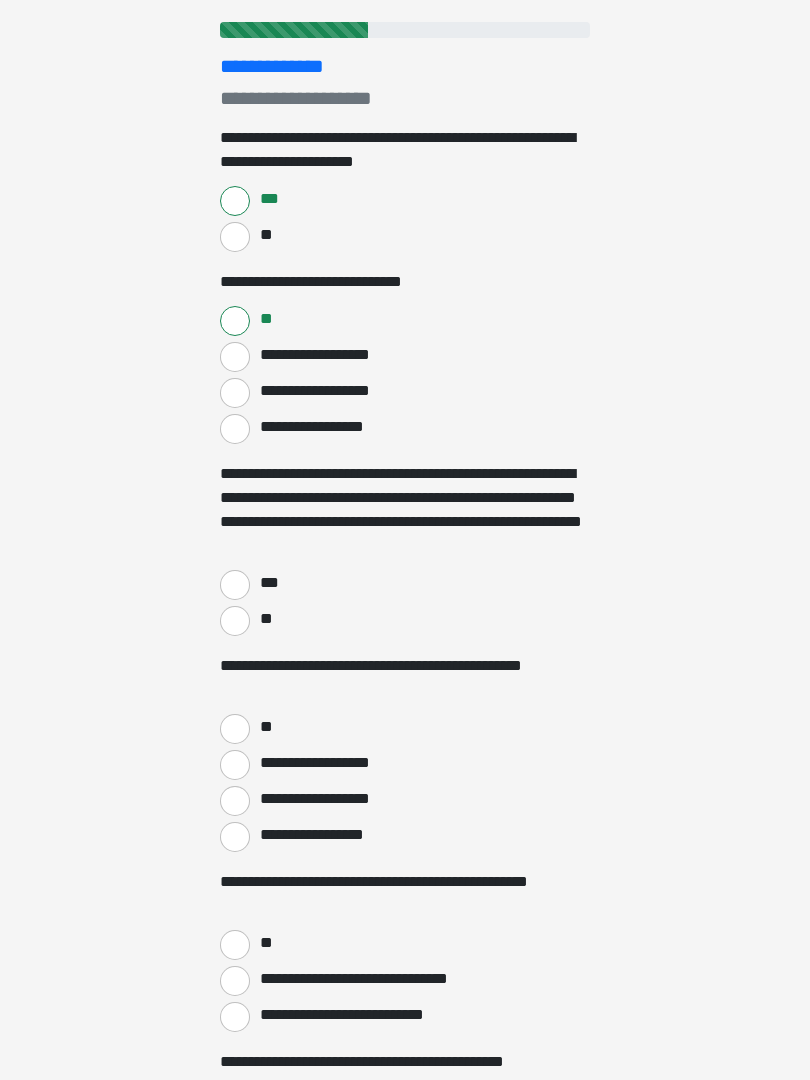 click on "***" at bounding box center (235, 585) 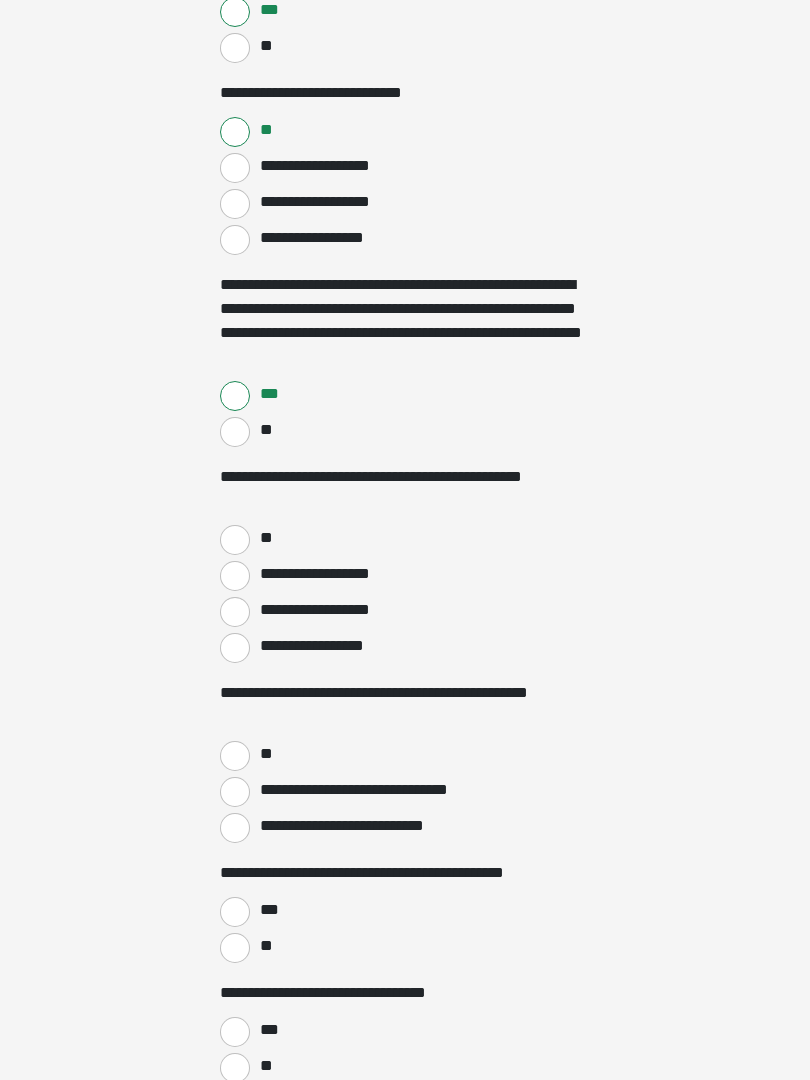 scroll, scrollTop: 424, scrollLeft: 0, axis: vertical 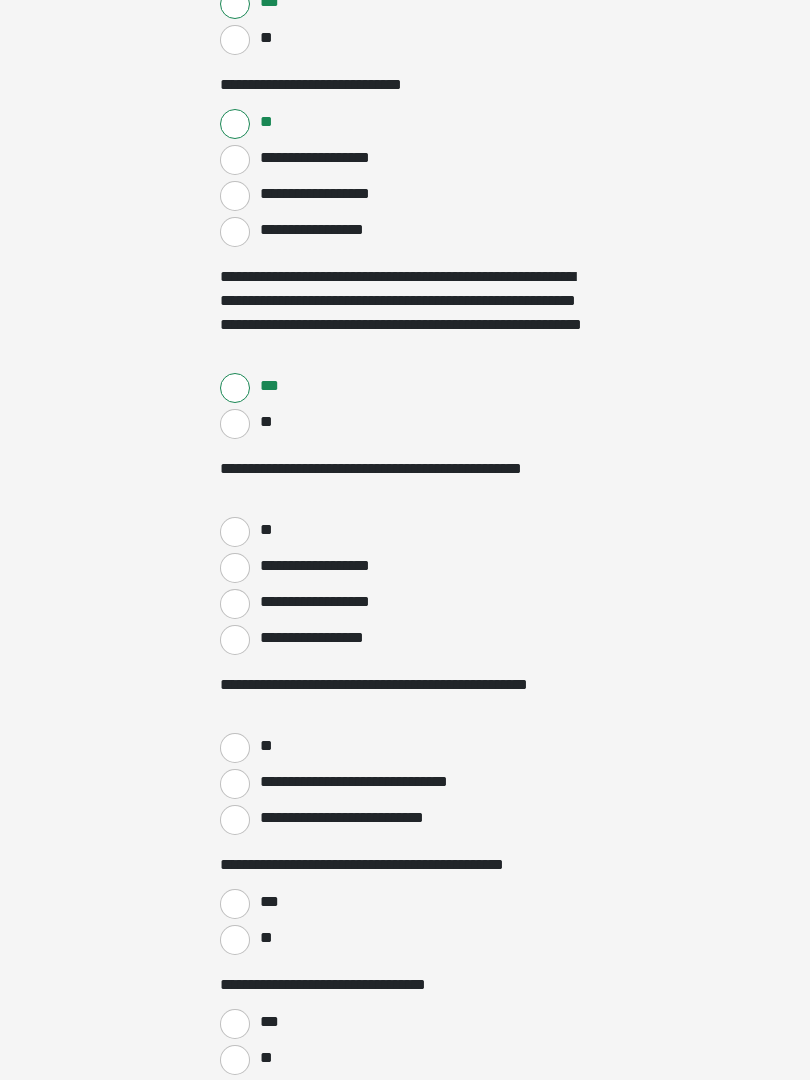 click on "**" at bounding box center [235, 532] 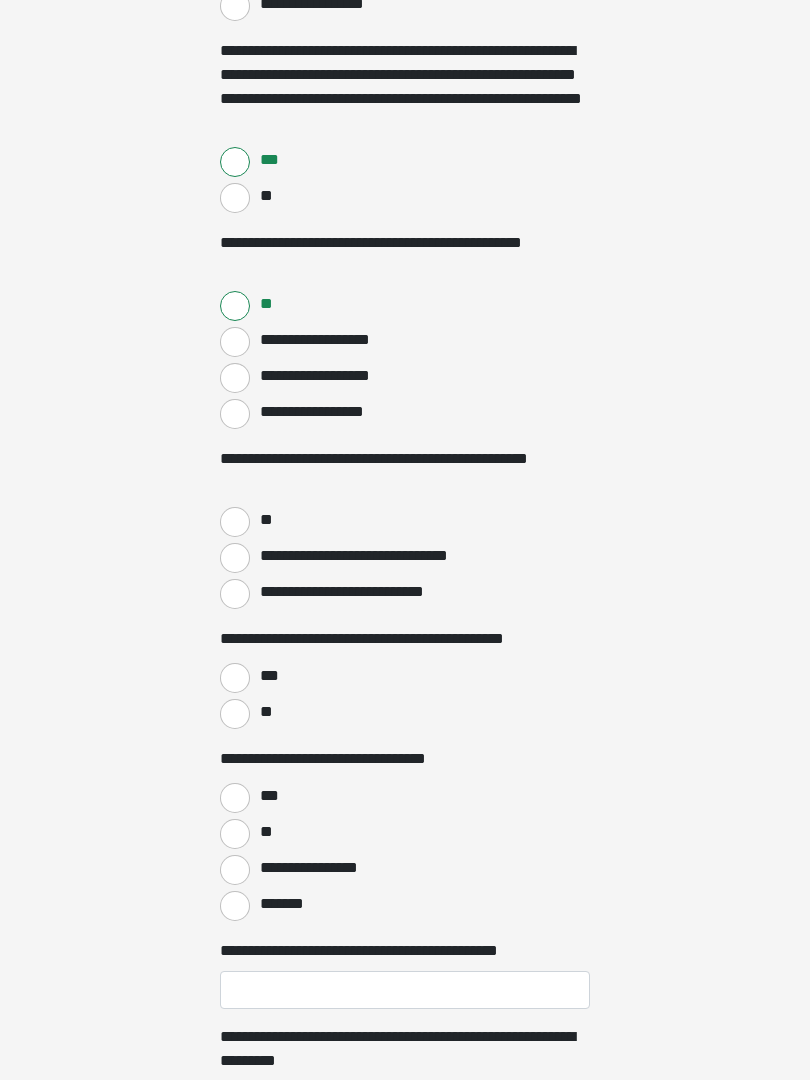 scroll, scrollTop: 658, scrollLeft: 0, axis: vertical 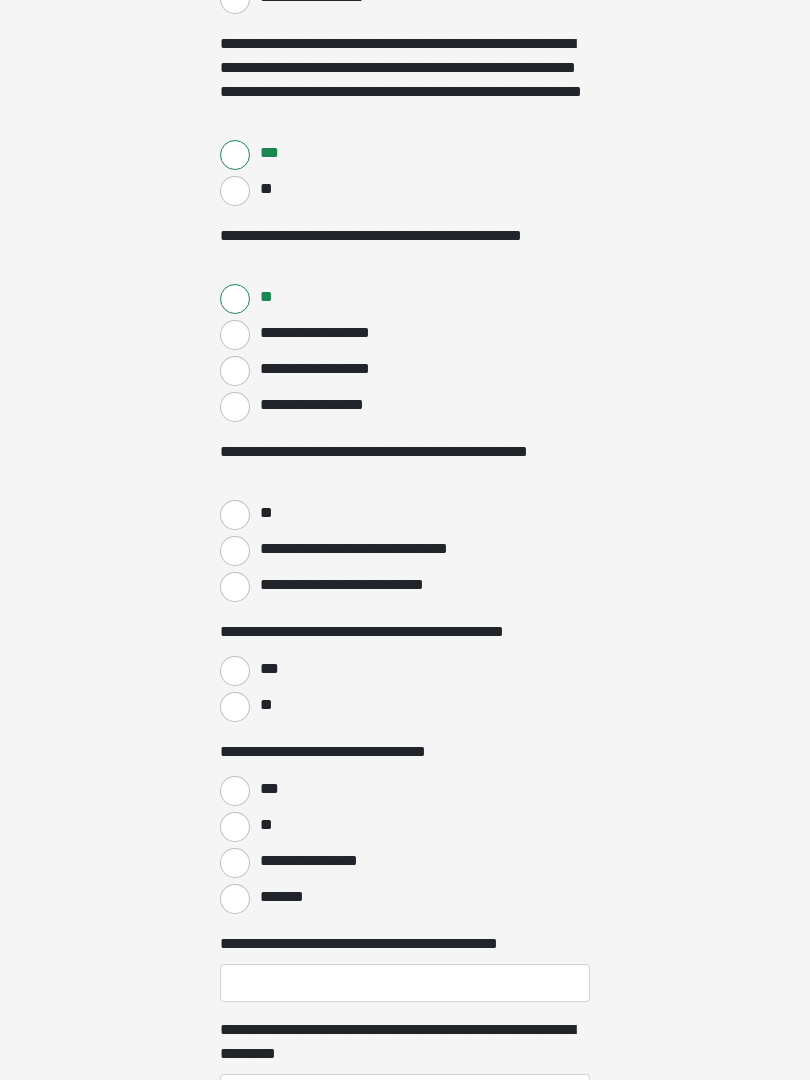 click on "**" at bounding box center [235, 515] 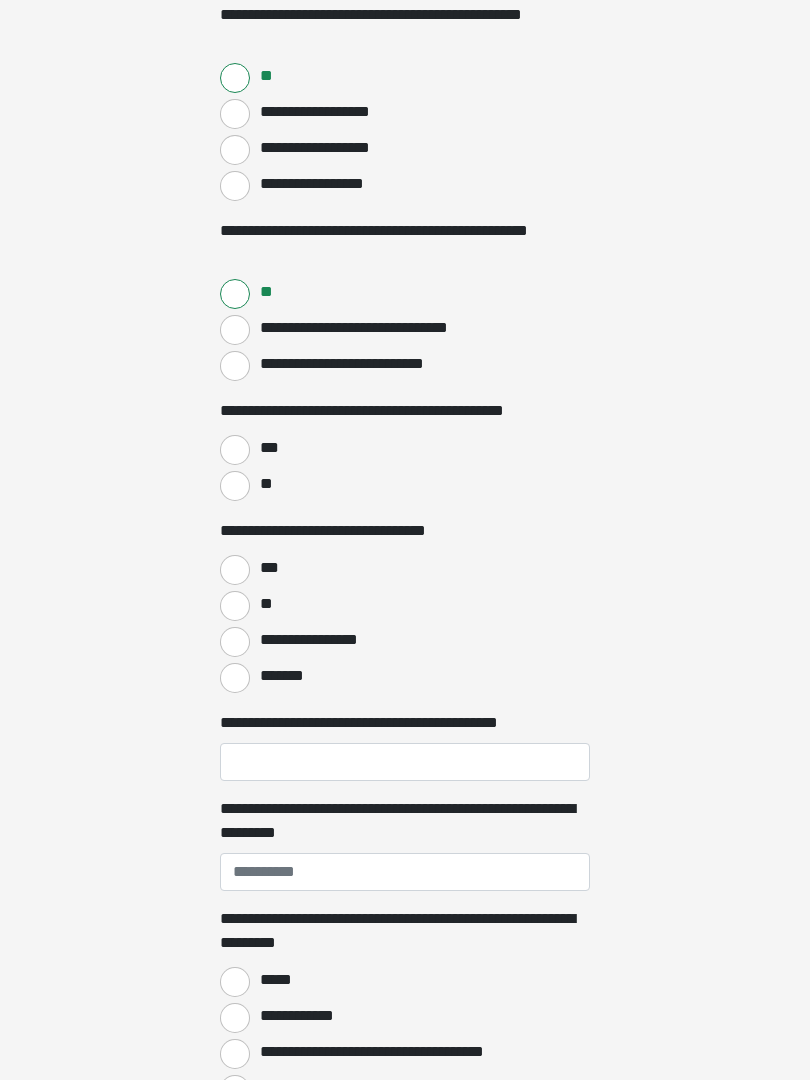 scroll, scrollTop: 879, scrollLeft: 0, axis: vertical 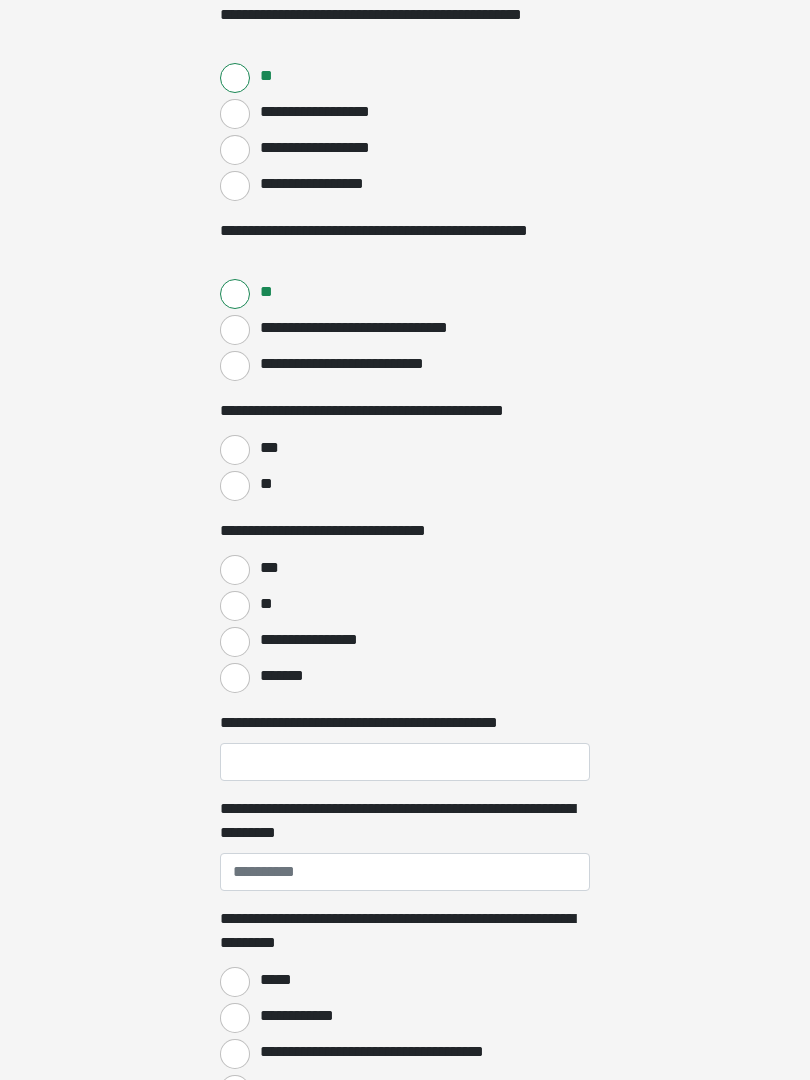click on "***" at bounding box center [235, 450] 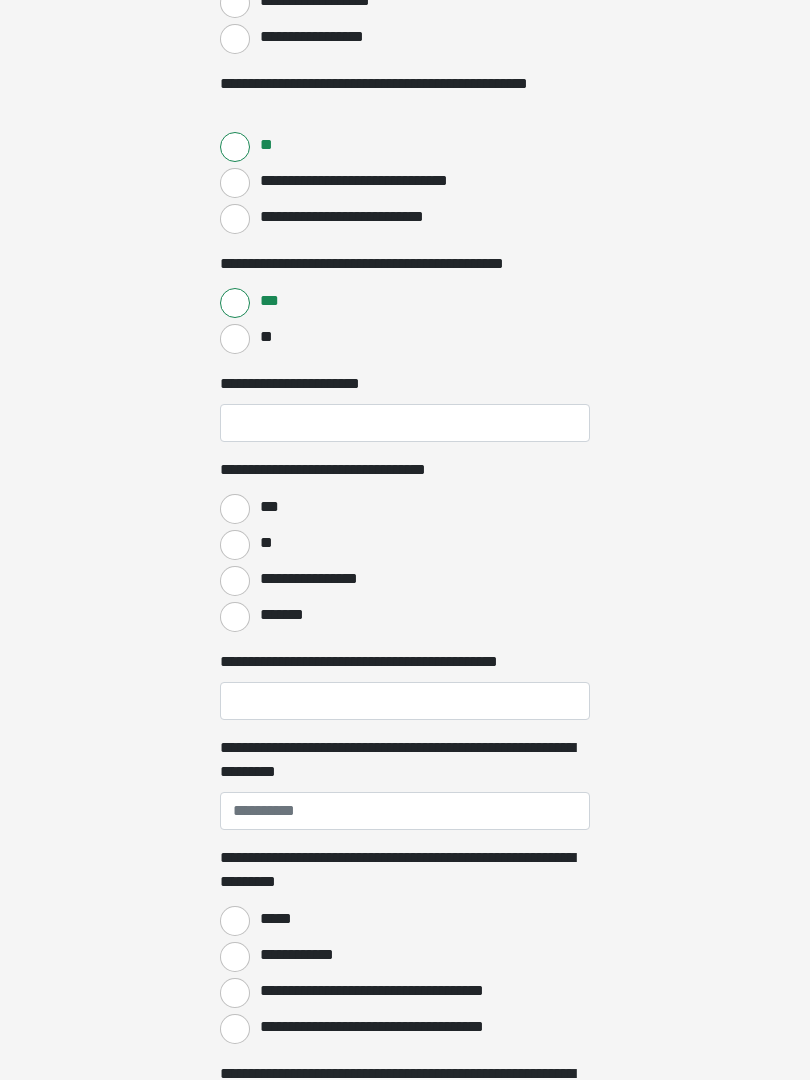 scroll, scrollTop: 1040, scrollLeft: 0, axis: vertical 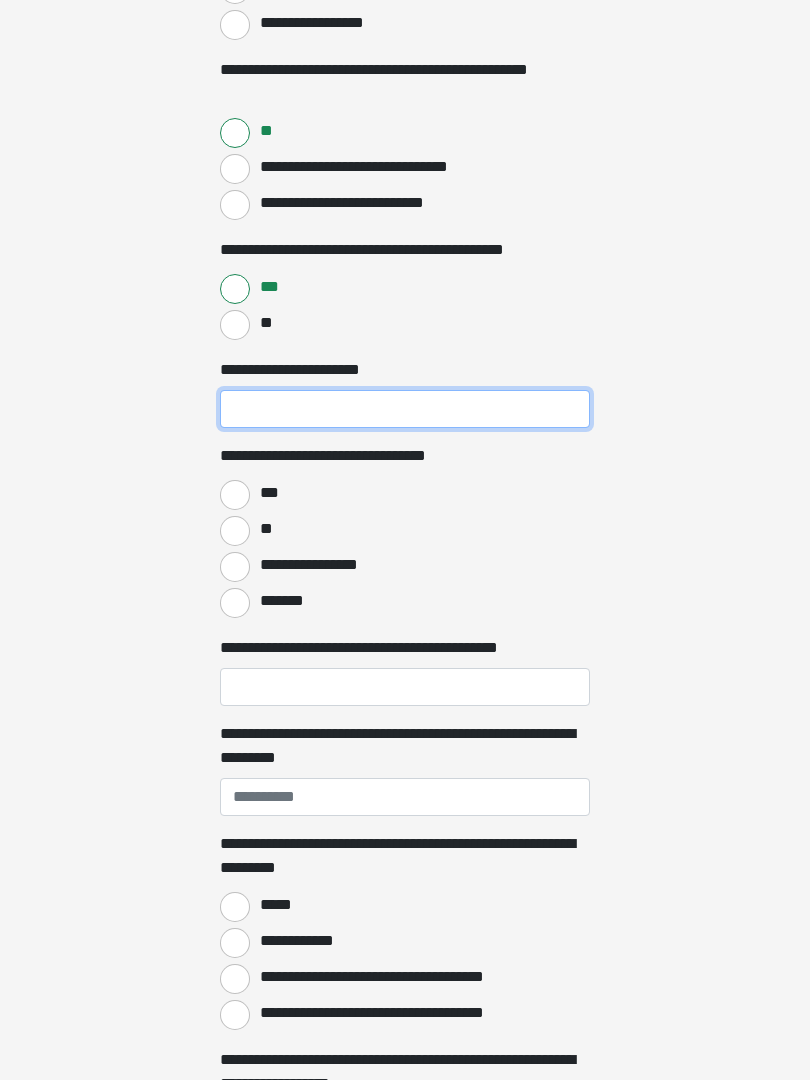 click on "**********" at bounding box center (405, 409) 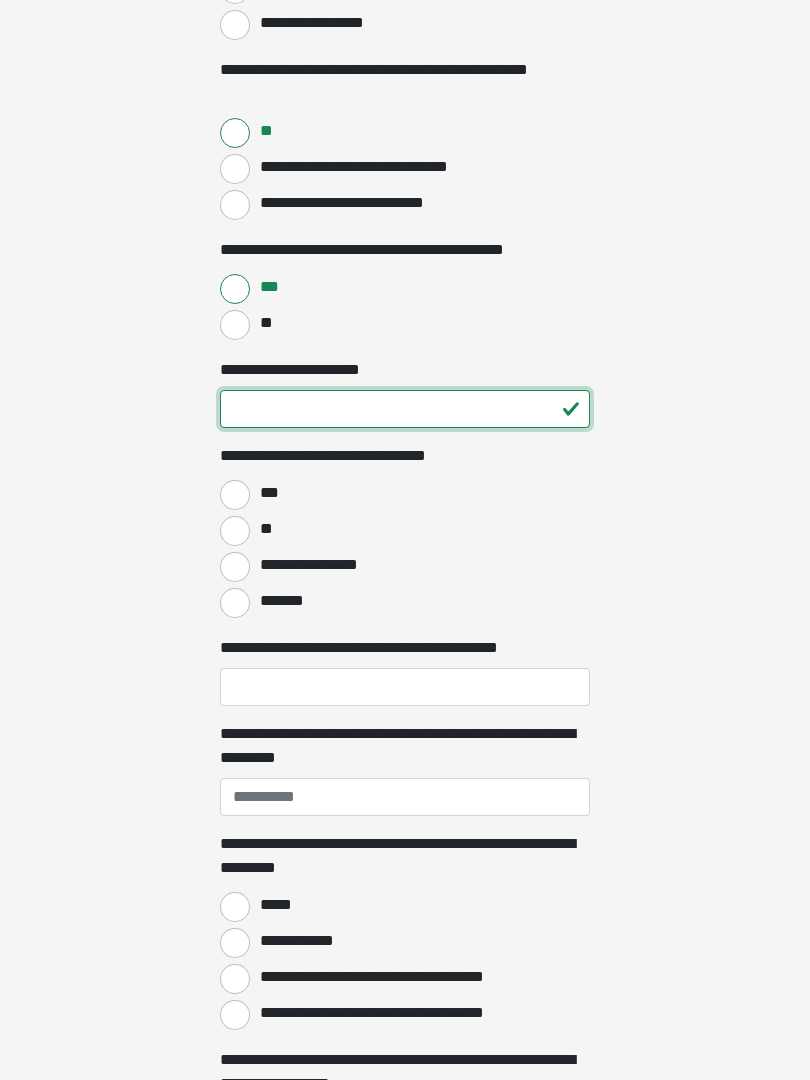 type on "**" 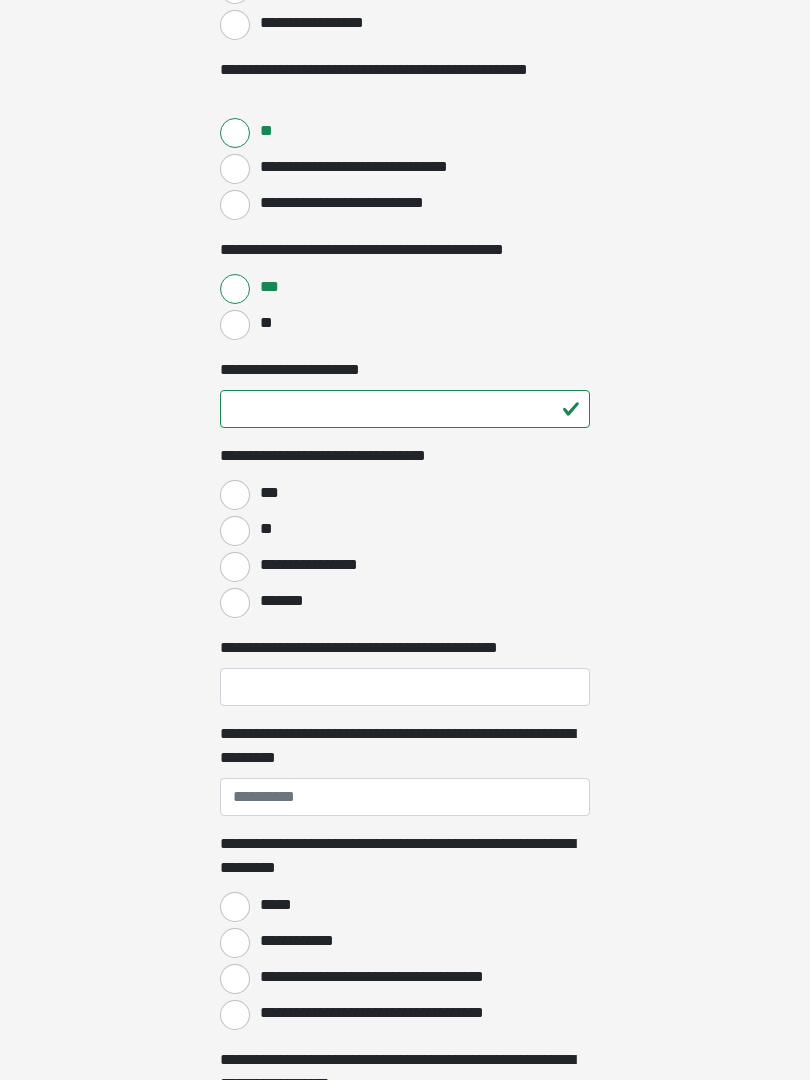 click on "***" at bounding box center [235, 495] 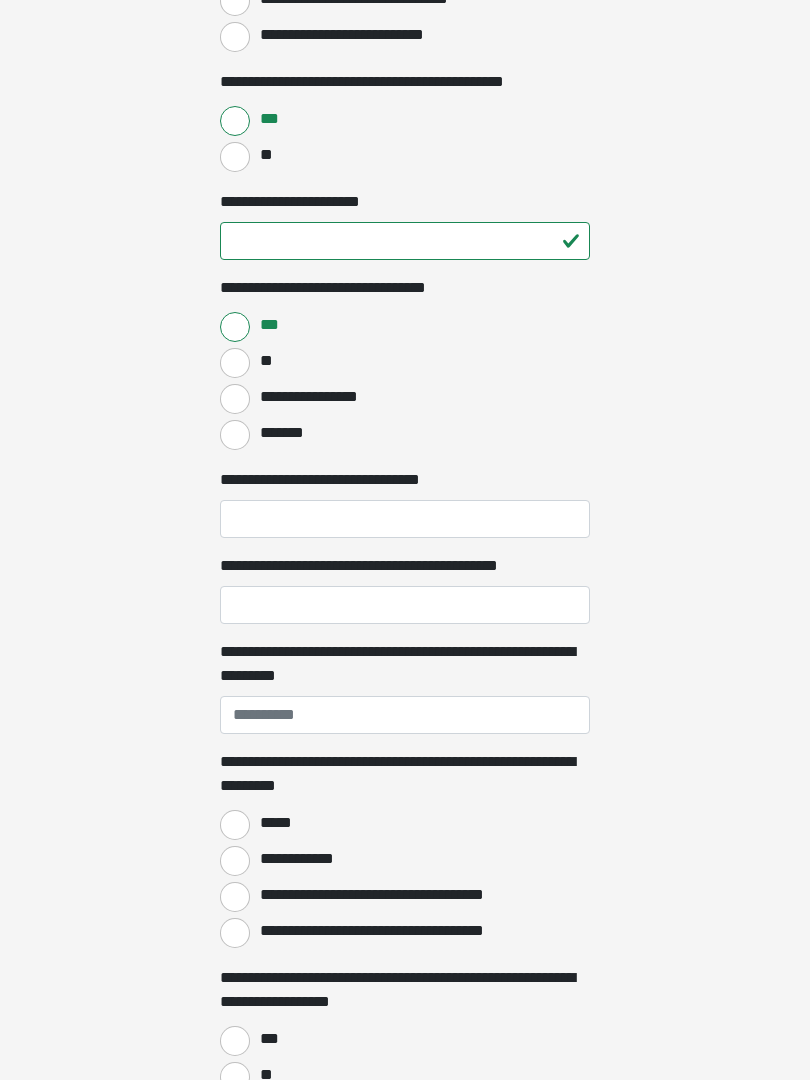 scroll, scrollTop: 1251, scrollLeft: 0, axis: vertical 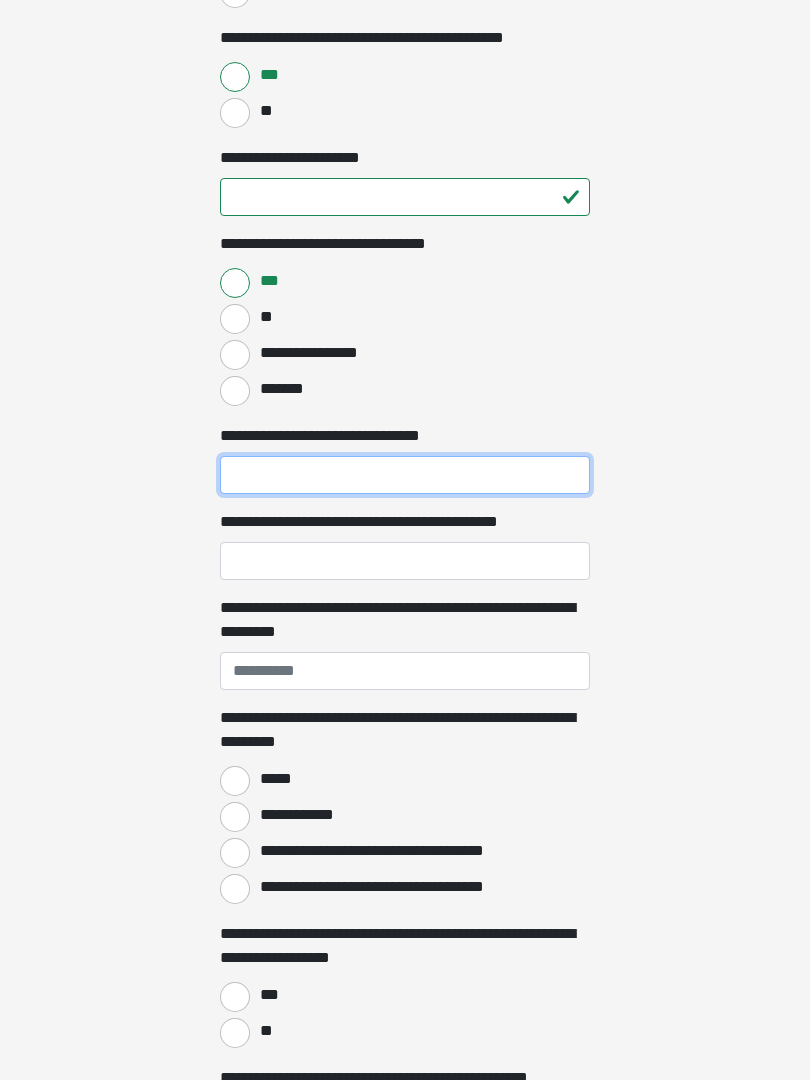 click on "**********" at bounding box center (405, 476) 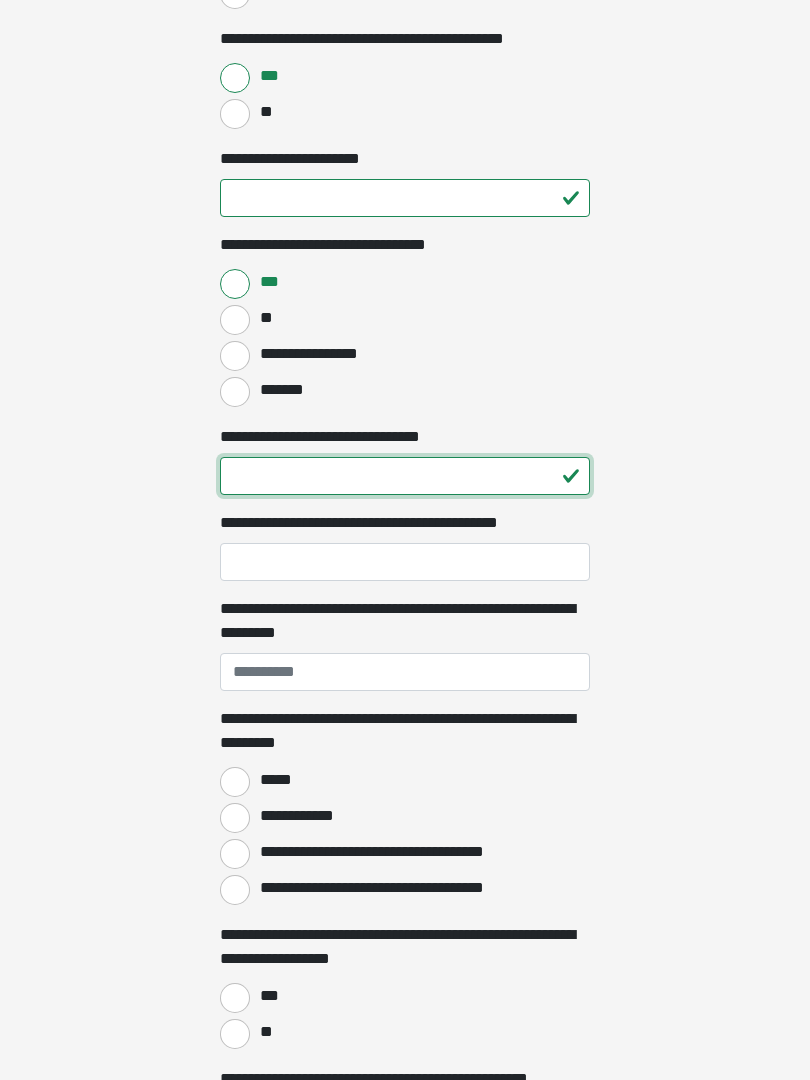 type on "**" 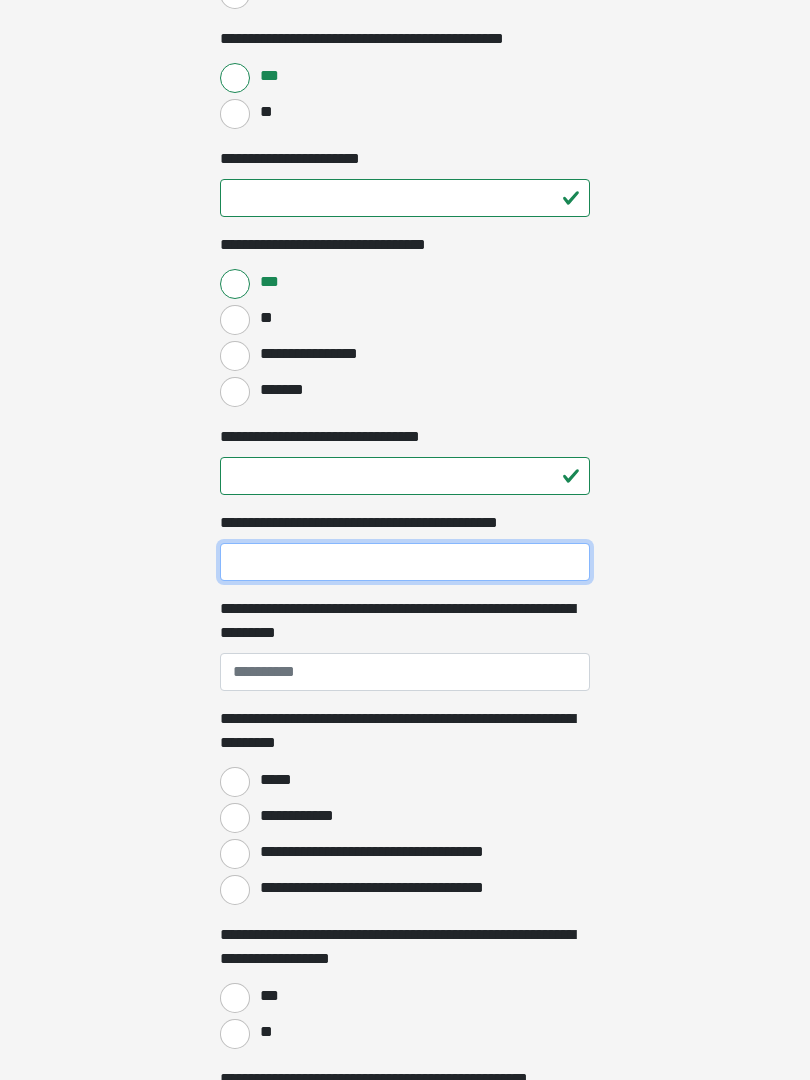 click on "**********" at bounding box center [405, 562] 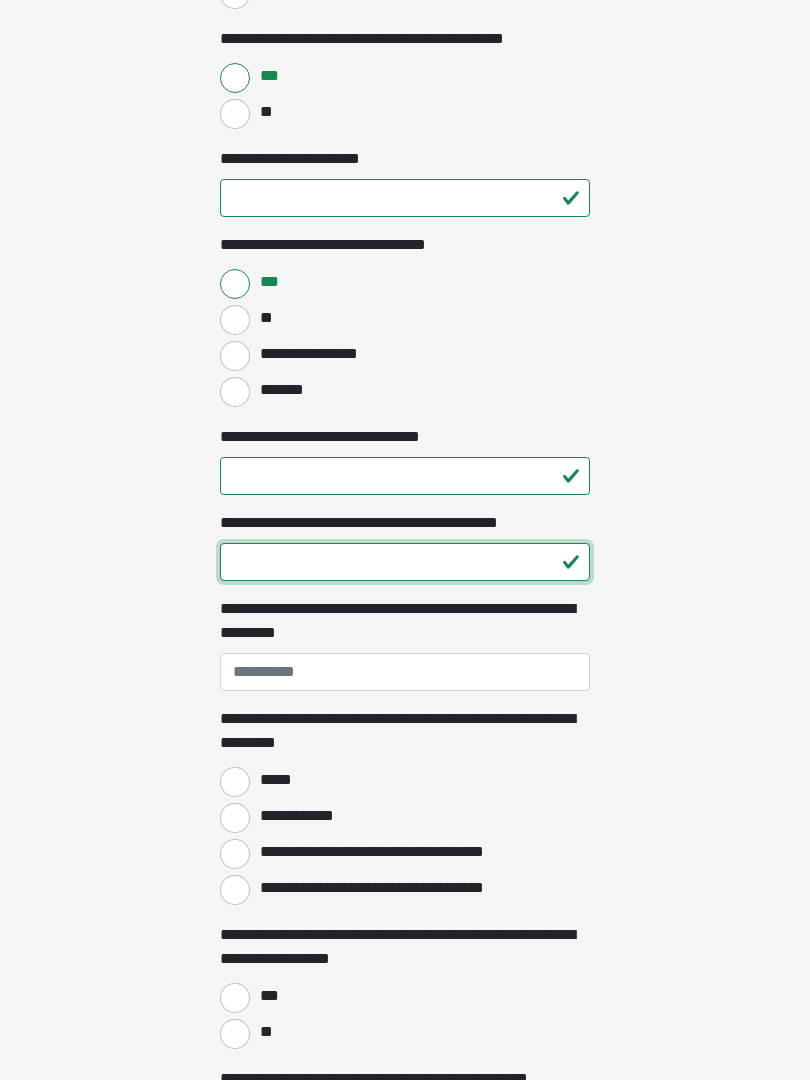 type on "**" 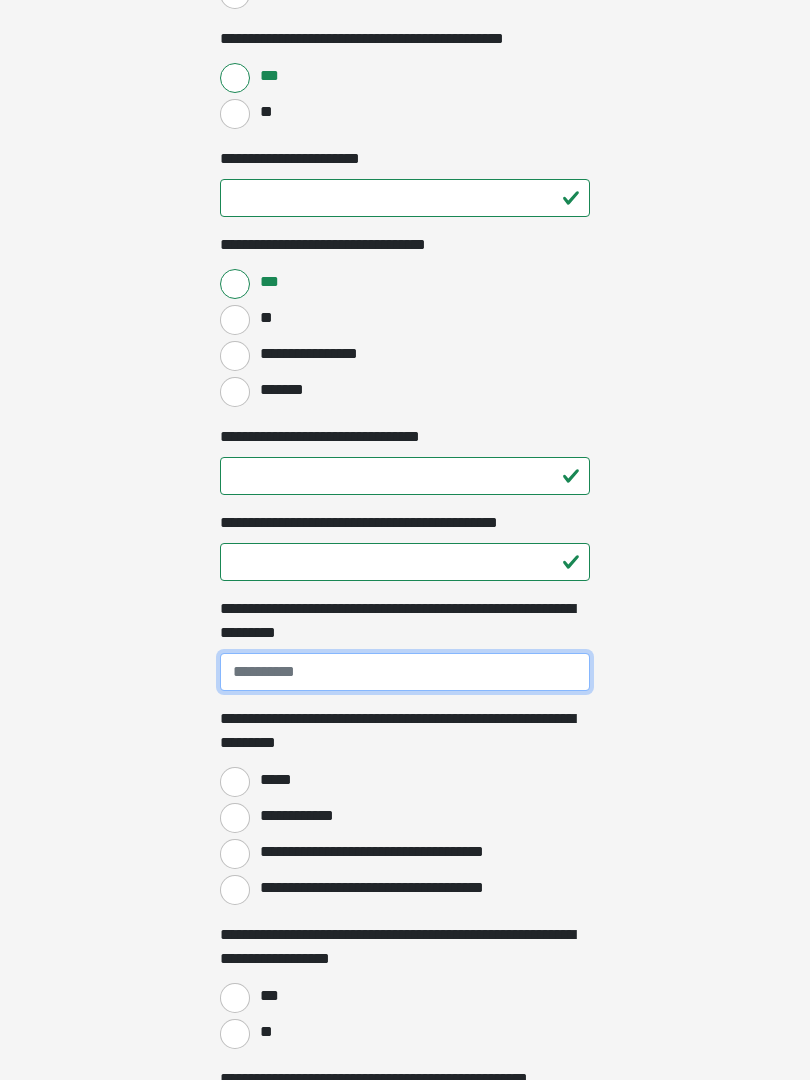 click on "**********" at bounding box center [405, 672] 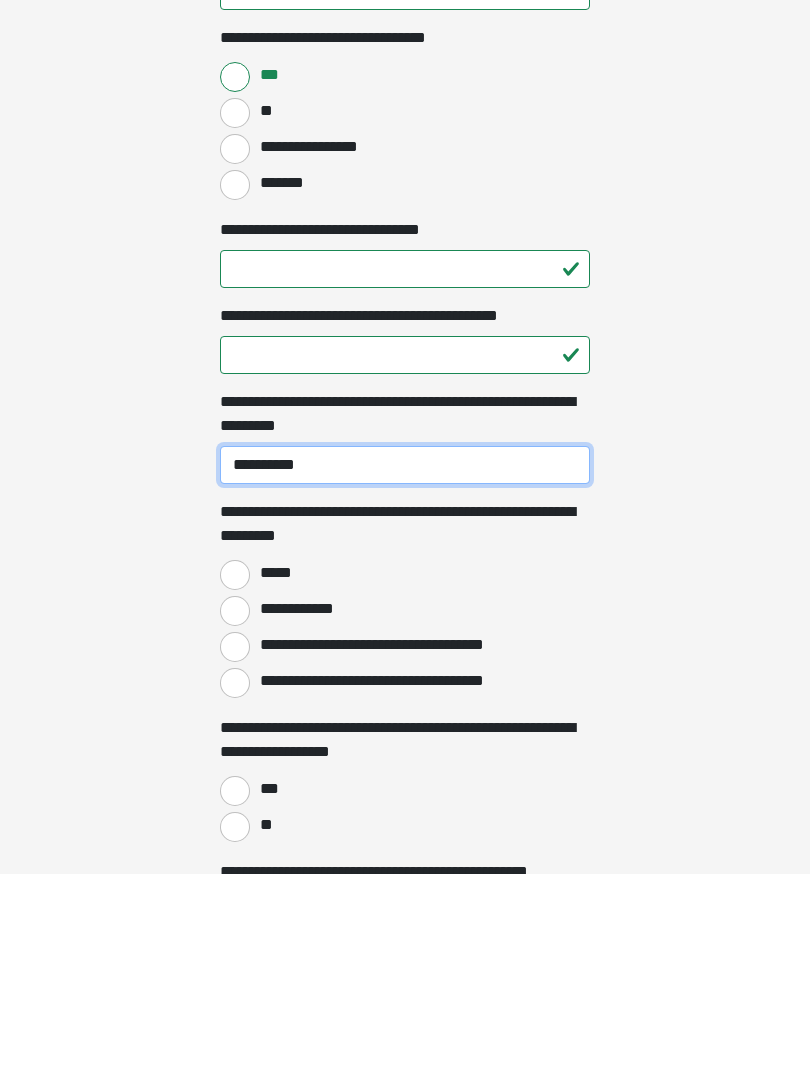 type on "**********" 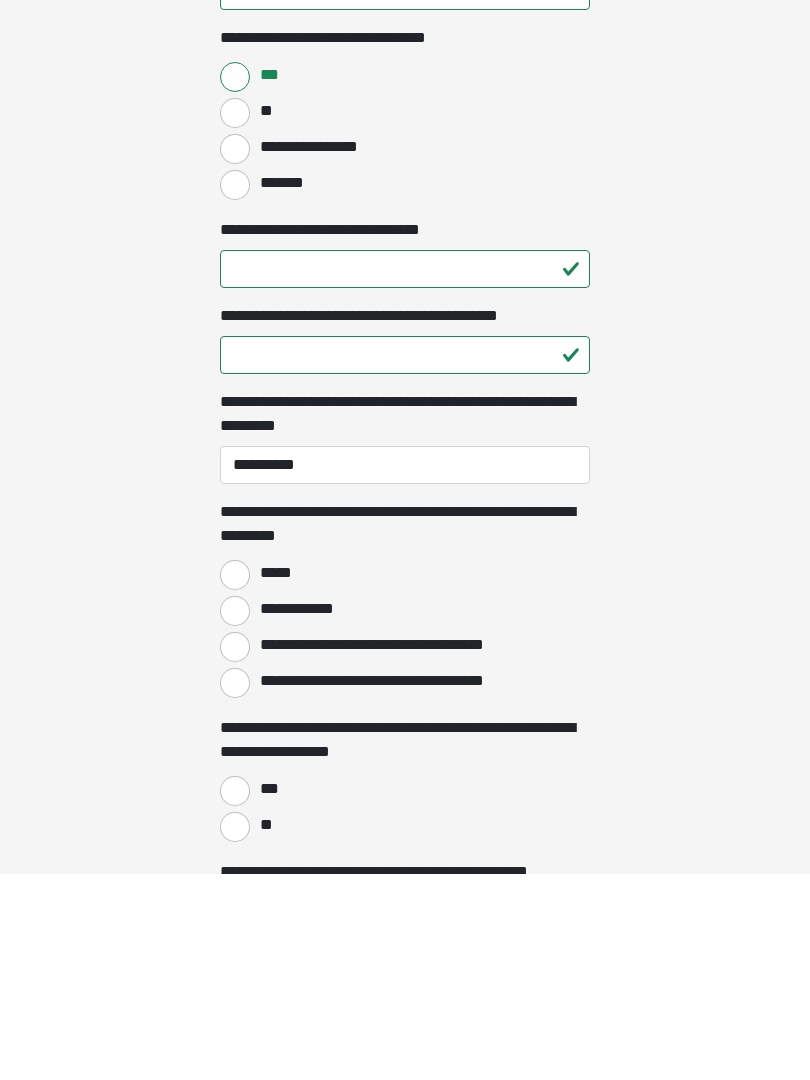 click on "*****" at bounding box center [235, 782] 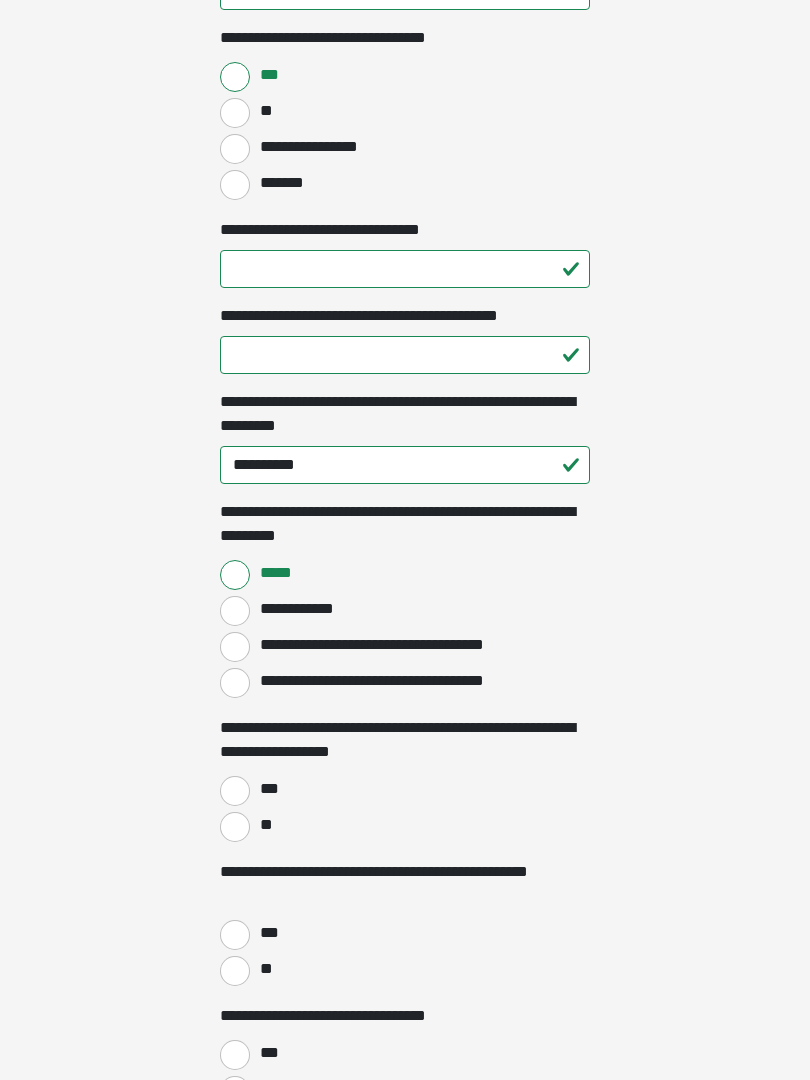 click on "**" at bounding box center [235, 827] 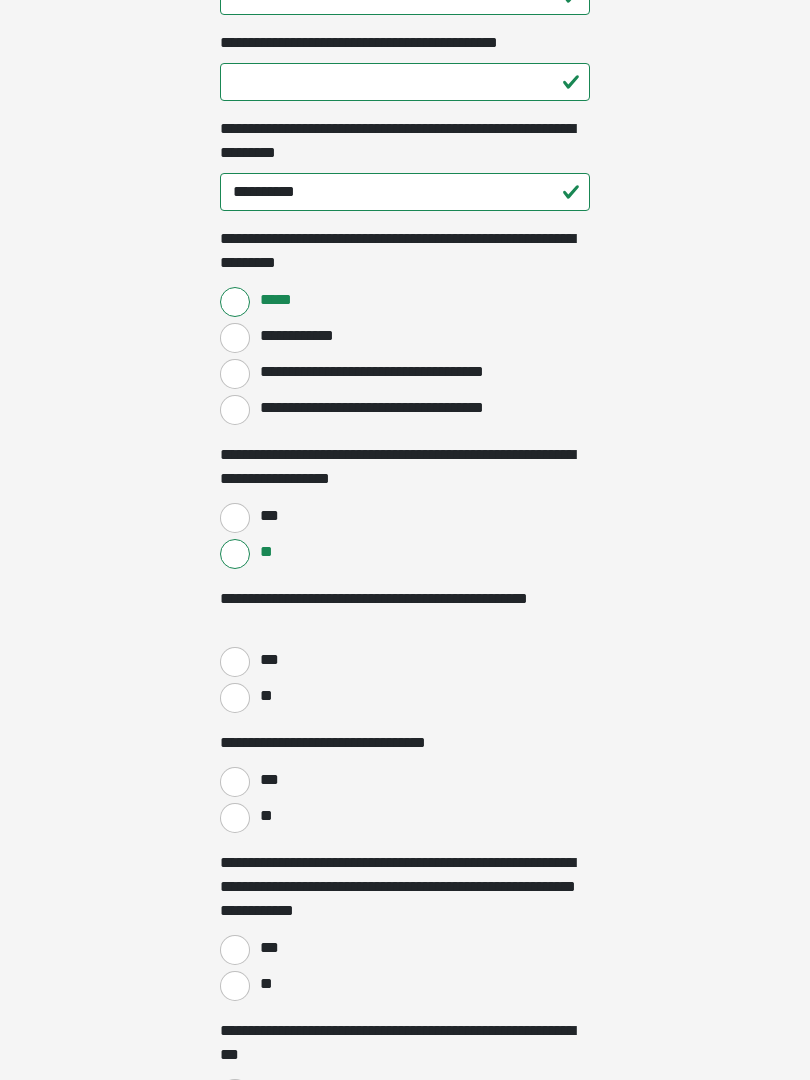 scroll, scrollTop: 1738, scrollLeft: 0, axis: vertical 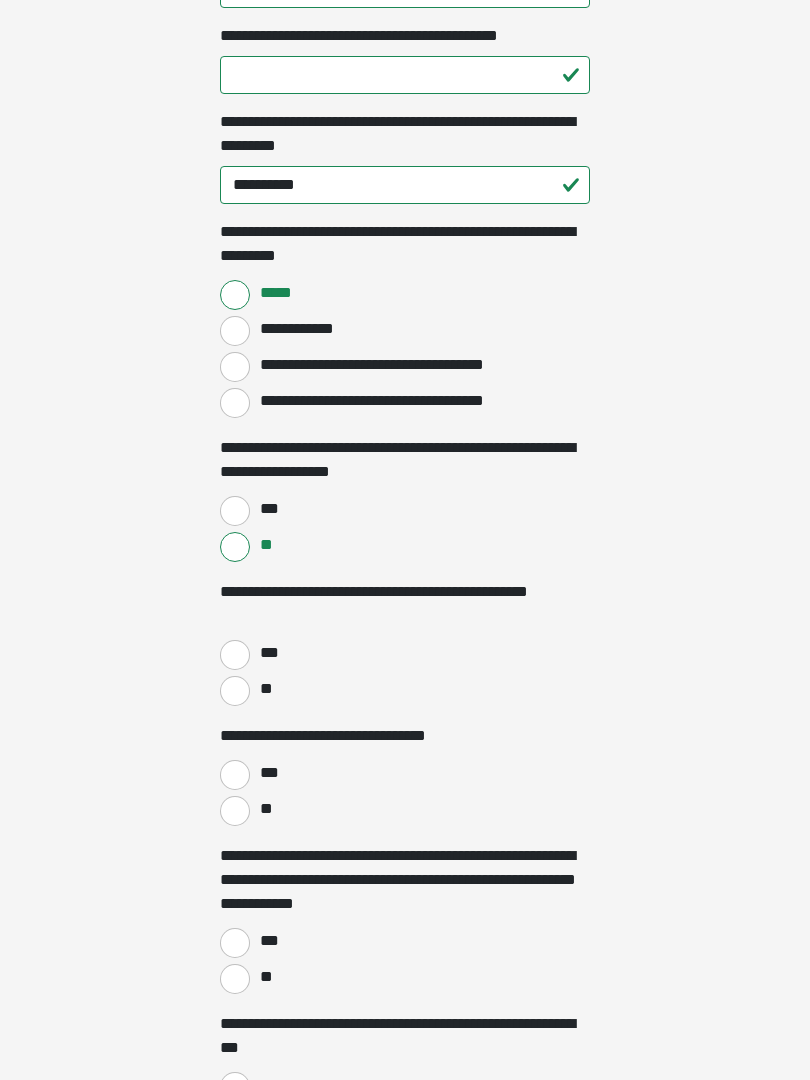 click on "**" at bounding box center (235, 691) 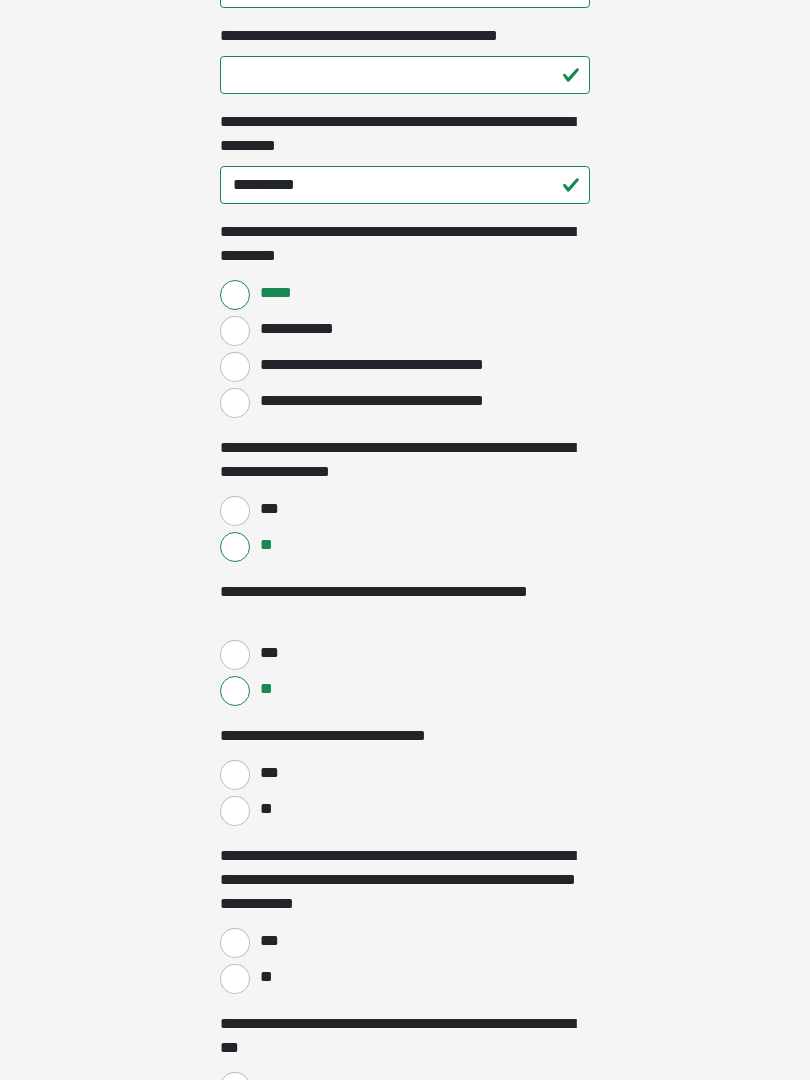 click on "**" at bounding box center [235, 811] 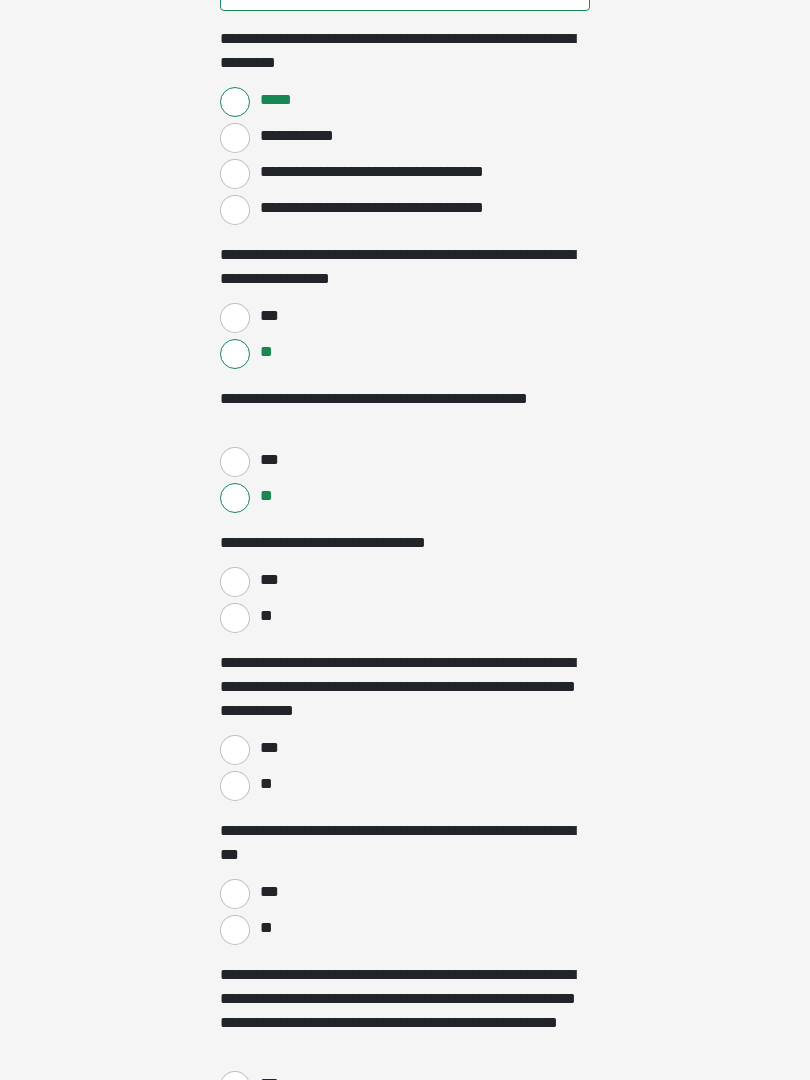 scroll, scrollTop: 1931, scrollLeft: 0, axis: vertical 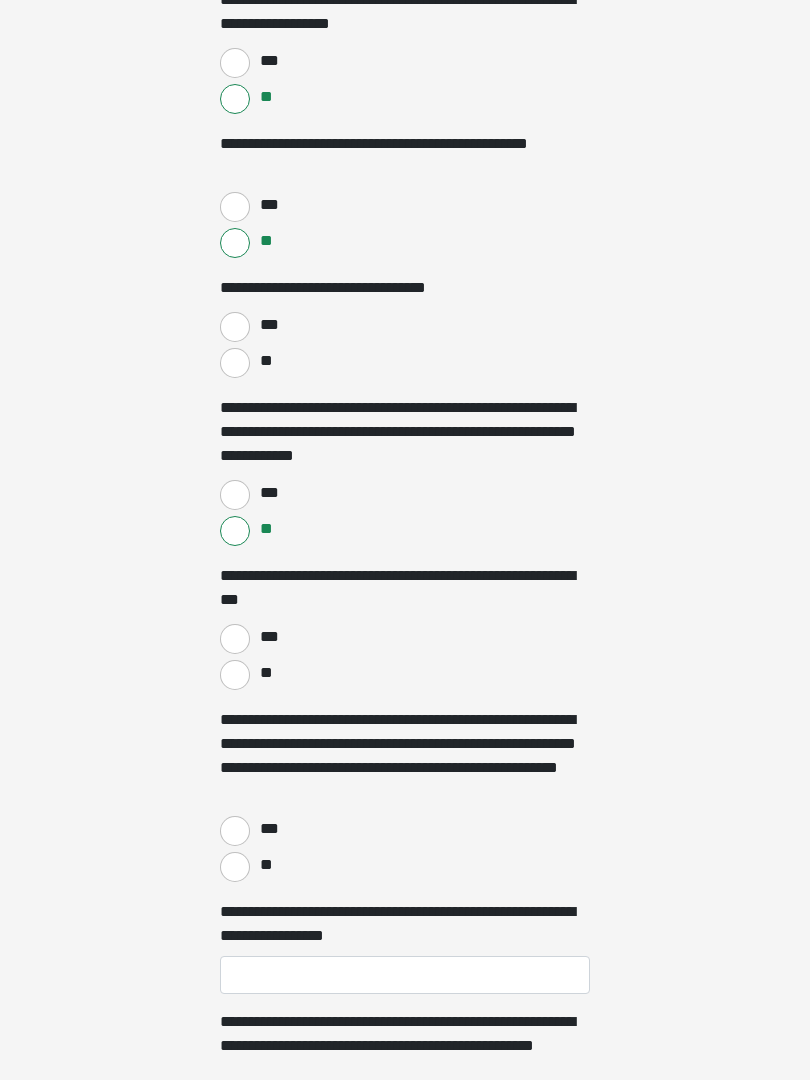 click on "**" at bounding box center [235, 675] 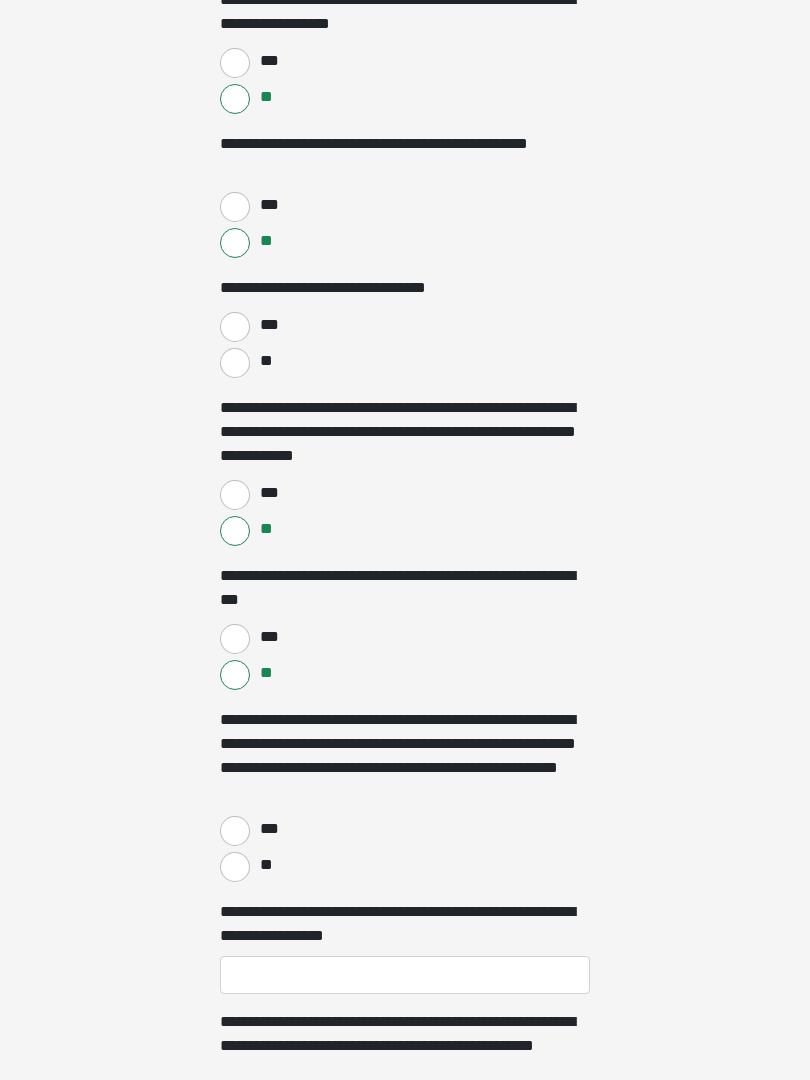 click on "**" at bounding box center [235, 867] 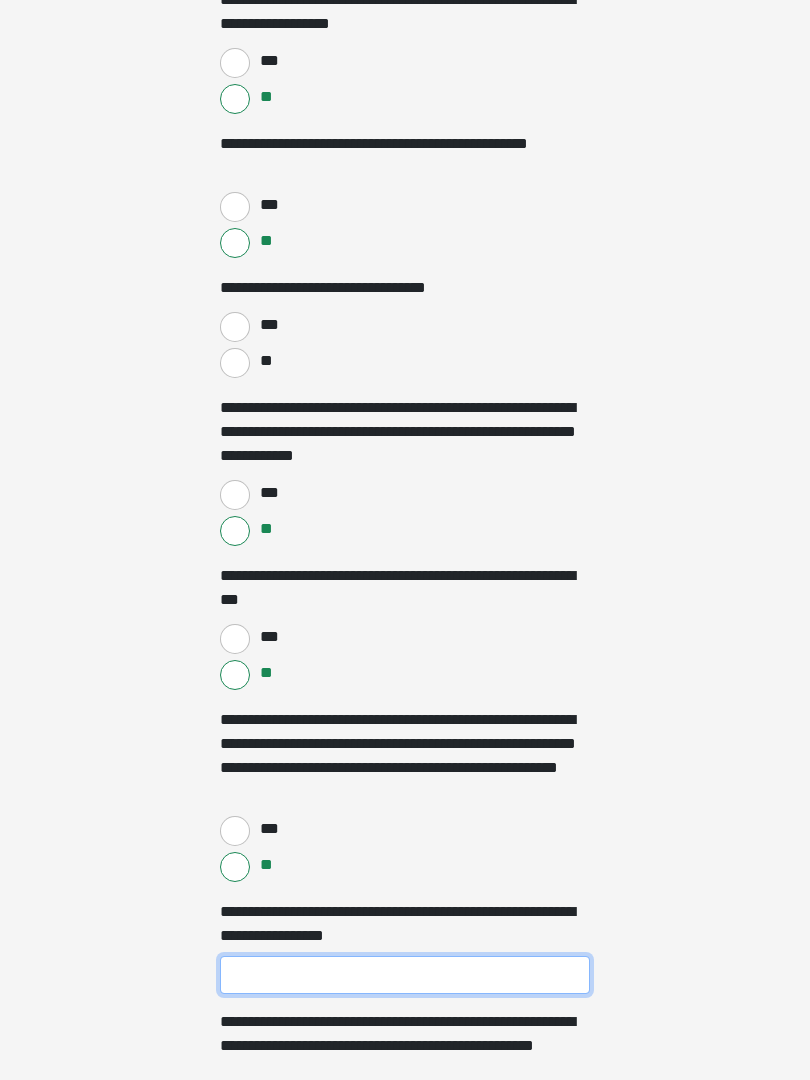 click on "**********" at bounding box center [405, 975] 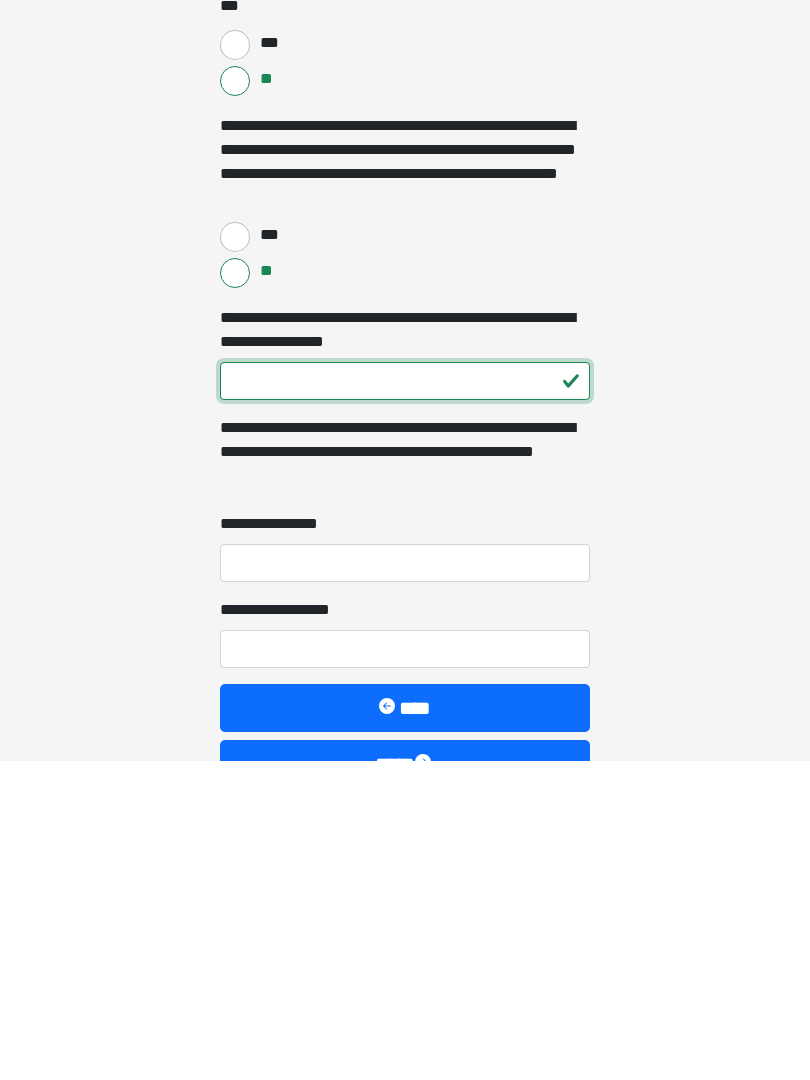 type on "***" 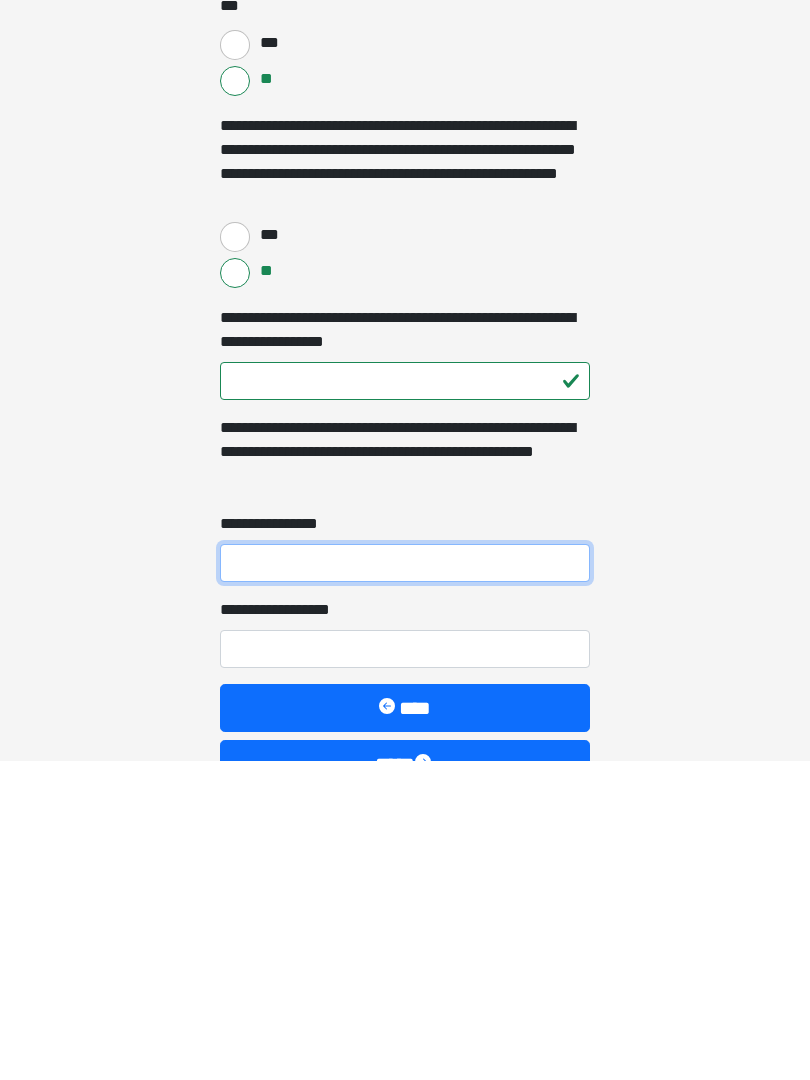 click on "**********" at bounding box center [405, 883] 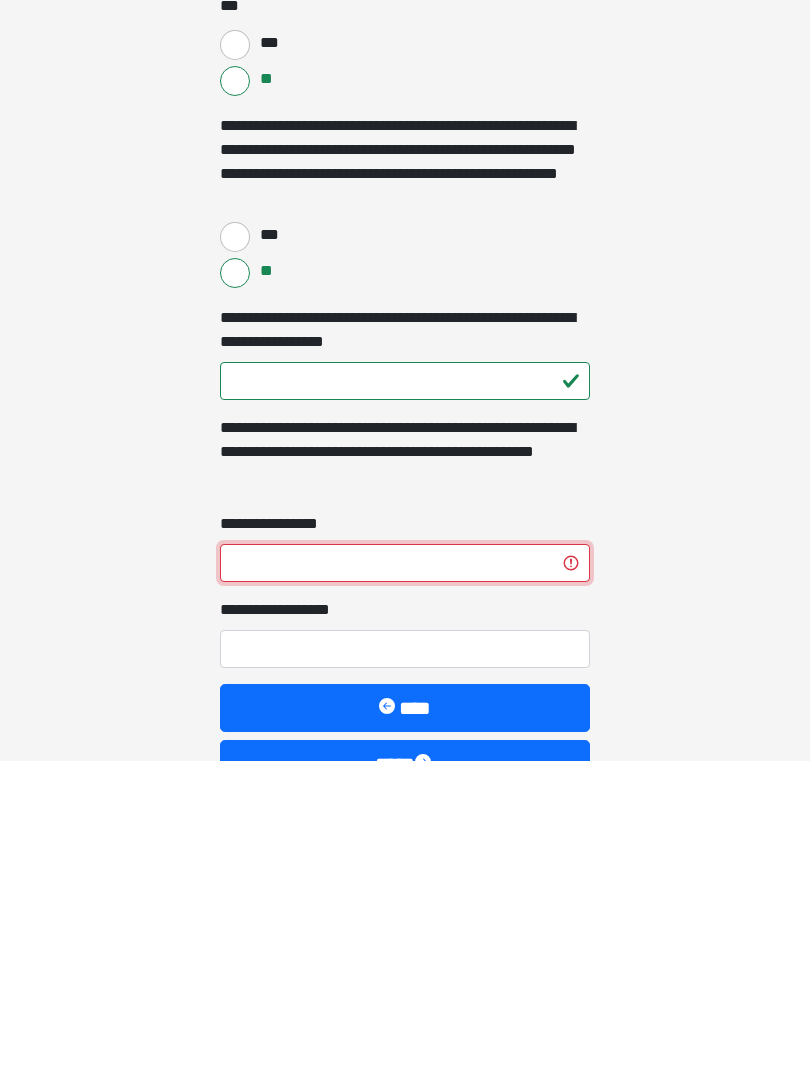 type on "*" 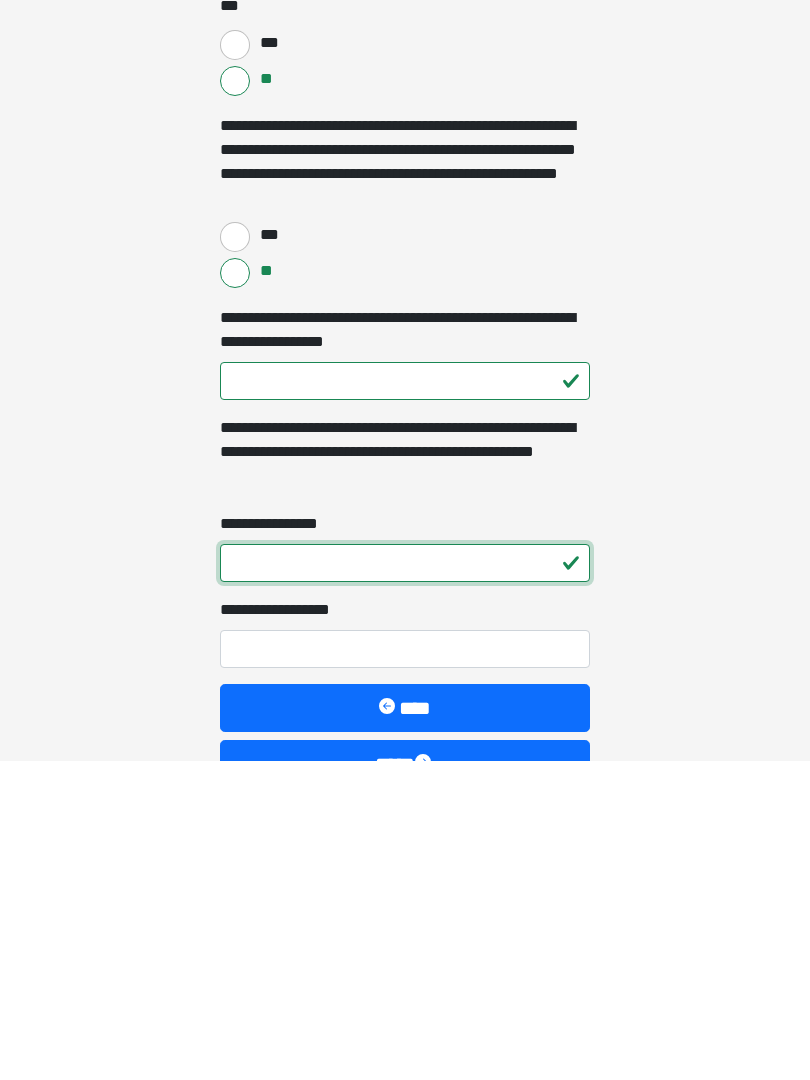 type on "*" 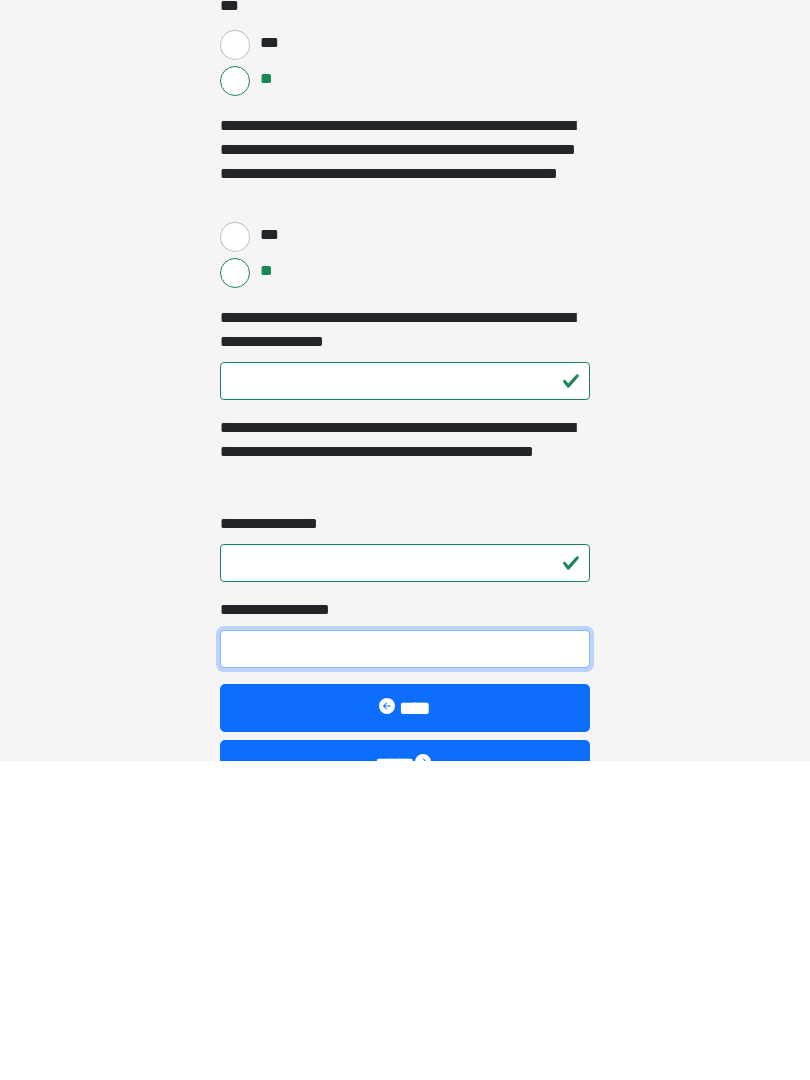 click on "**********" at bounding box center (405, 969) 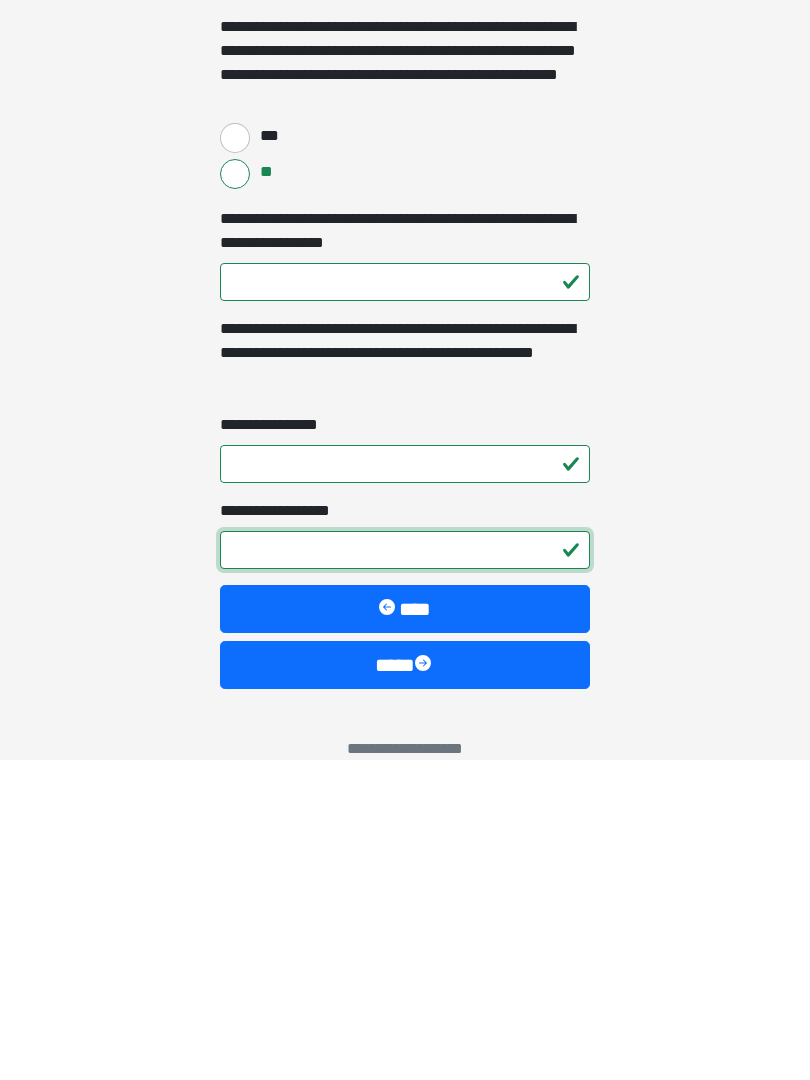 scroll, scrollTop: 2591, scrollLeft: 0, axis: vertical 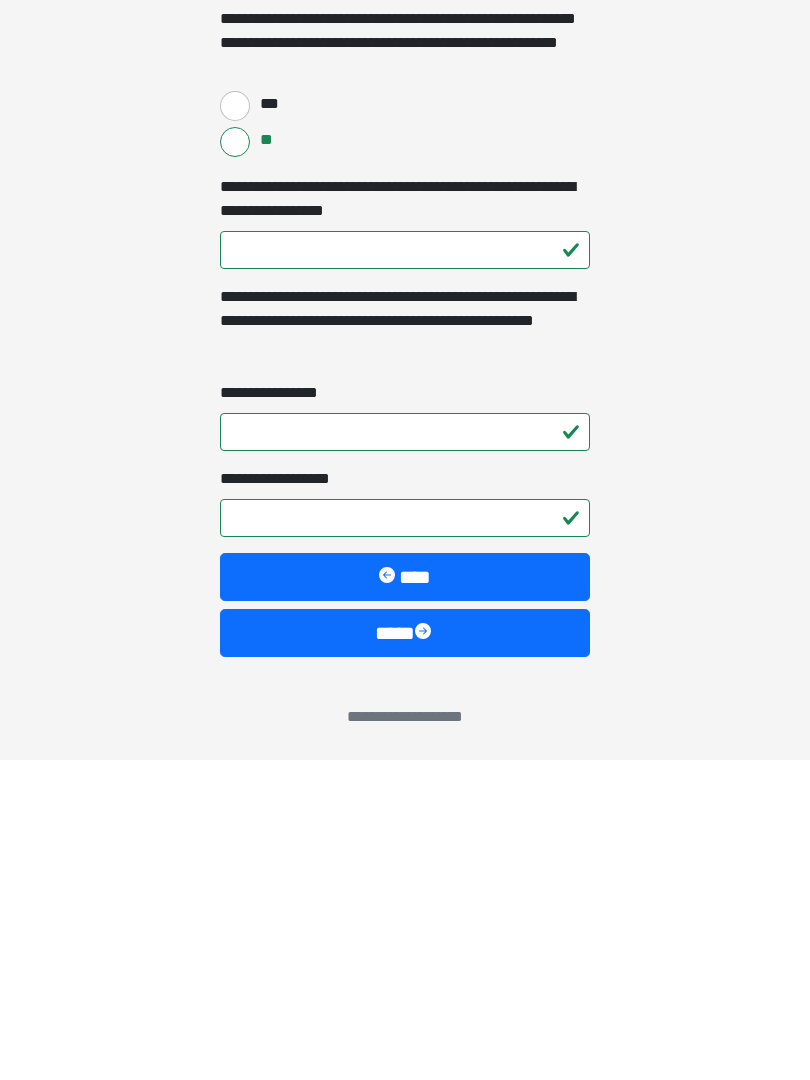 click on "****" at bounding box center (405, 953) 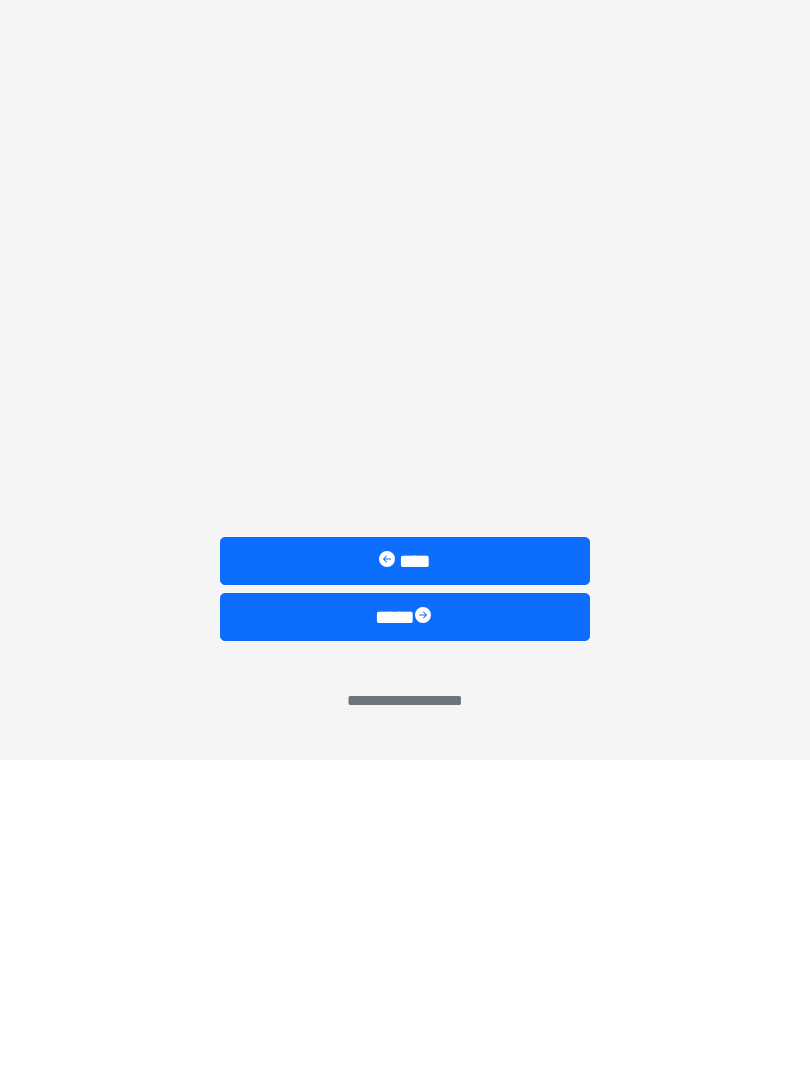 scroll, scrollTop: 0, scrollLeft: 0, axis: both 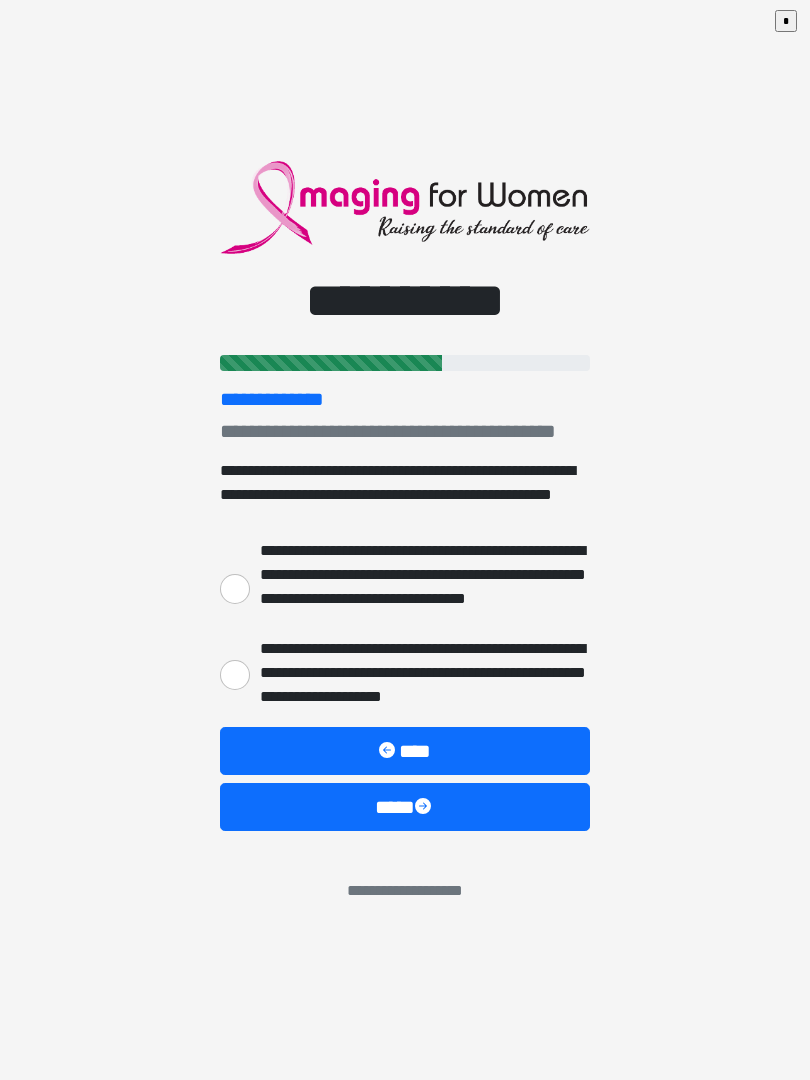click on "**********" at bounding box center [405, 540] 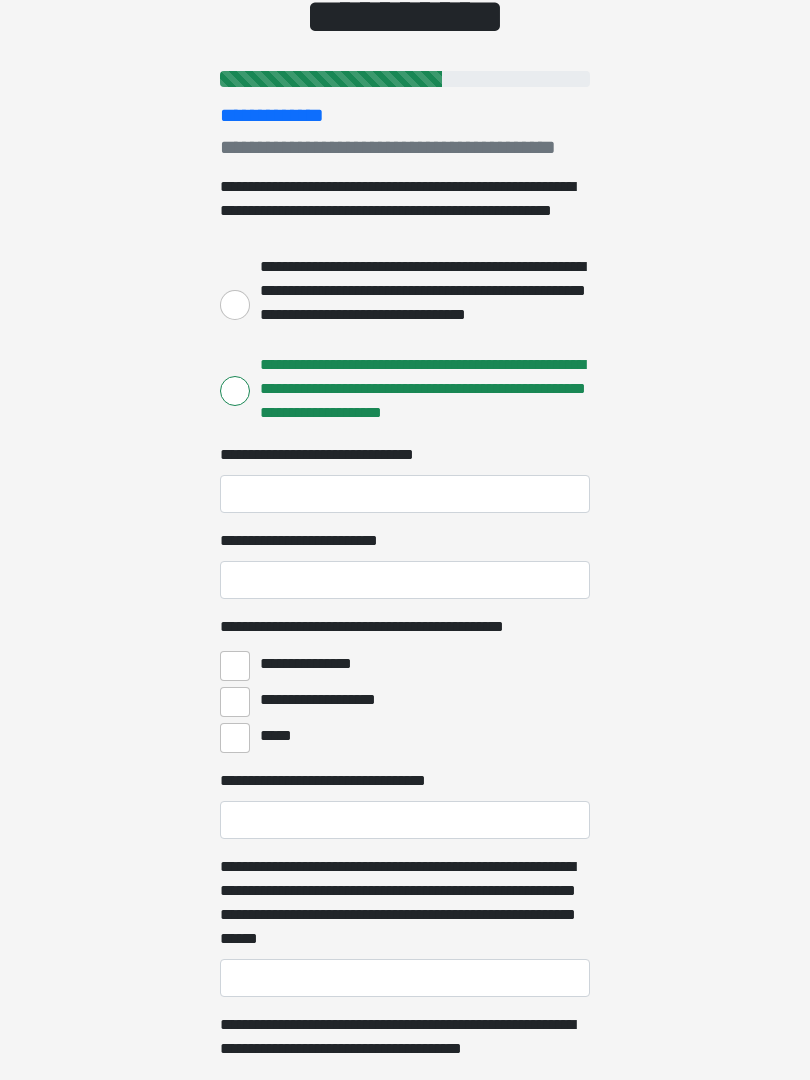 scroll, scrollTop: 177, scrollLeft: 0, axis: vertical 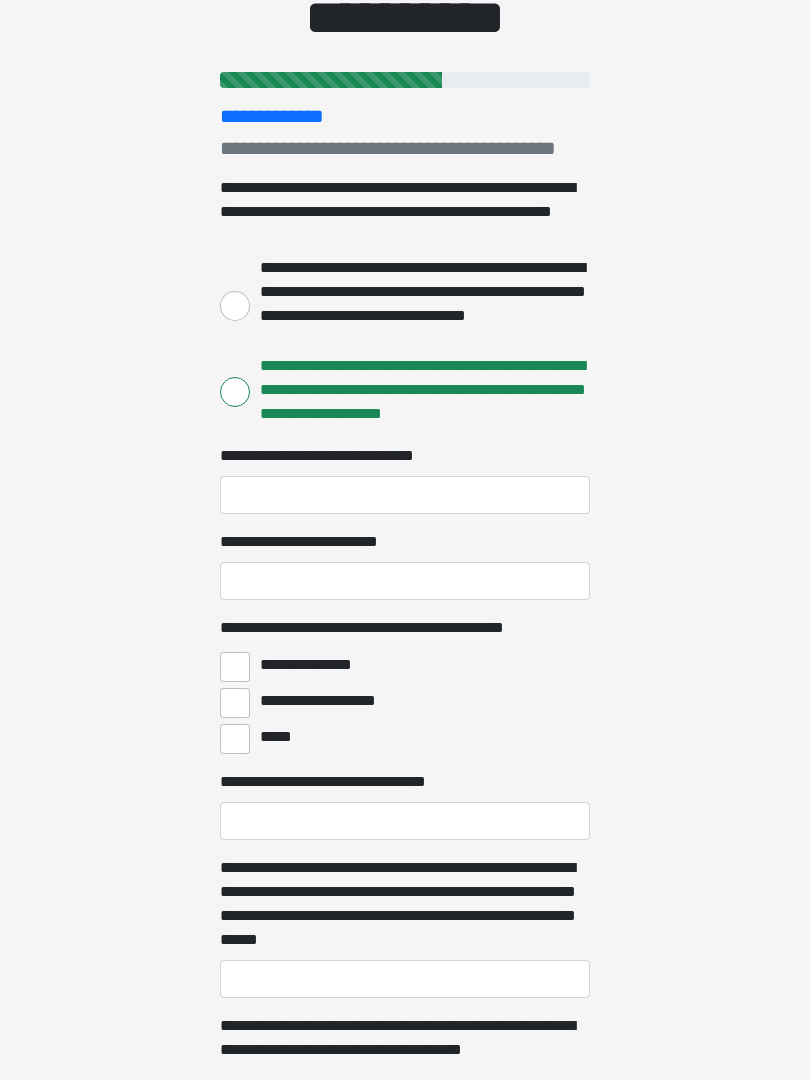 click on "**********" at bounding box center [235, 307] 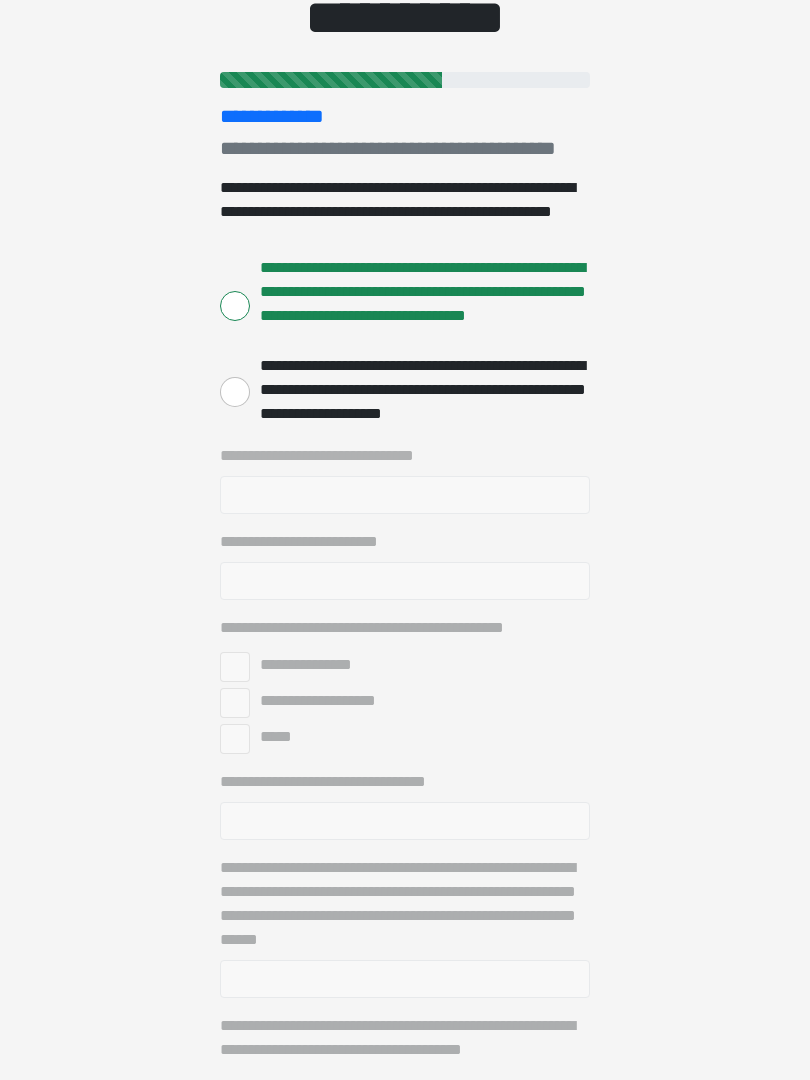 scroll, scrollTop: 0, scrollLeft: 0, axis: both 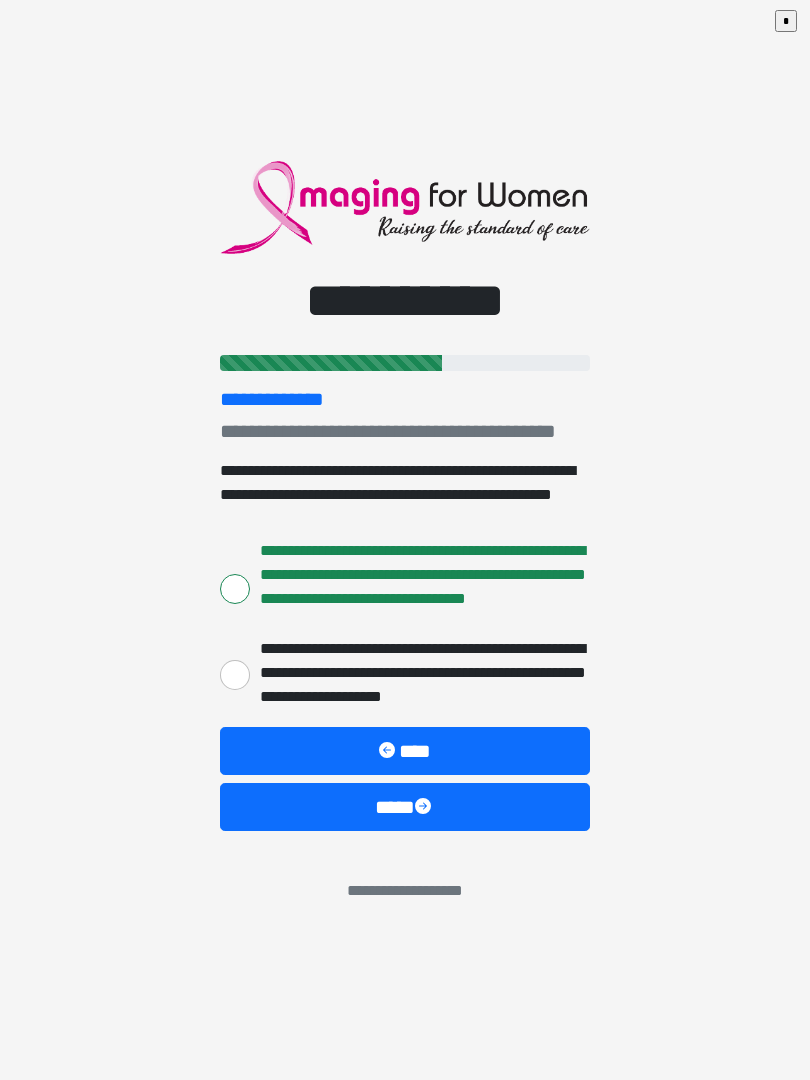 click on "****" at bounding box center (405, 807) 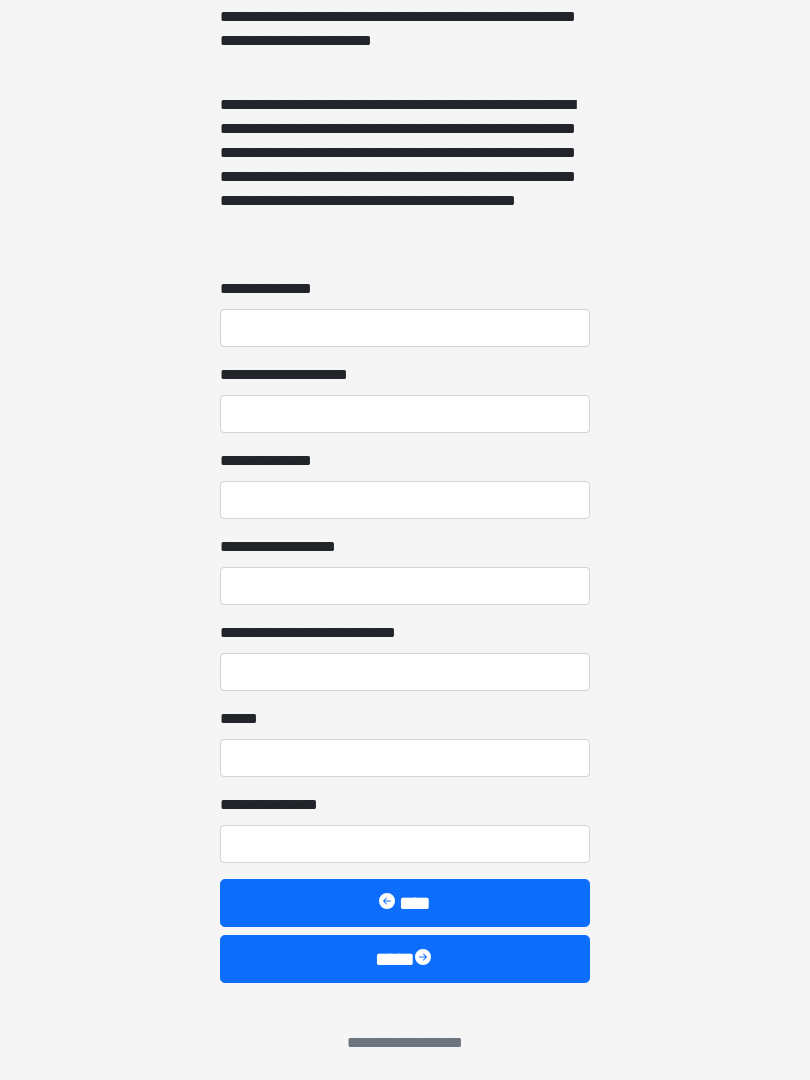 scroll, scrollTop: 1467, scrollLeft: 0, axis: vertical 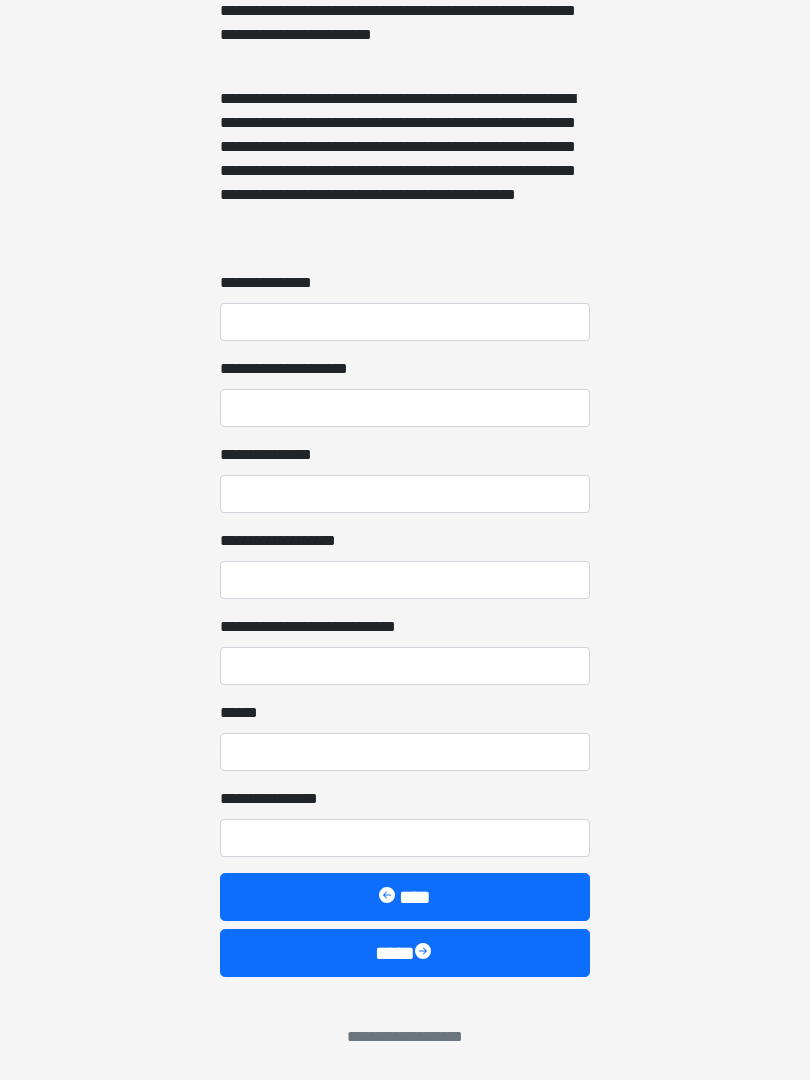 click on "****" at bounding box center (405, 953) 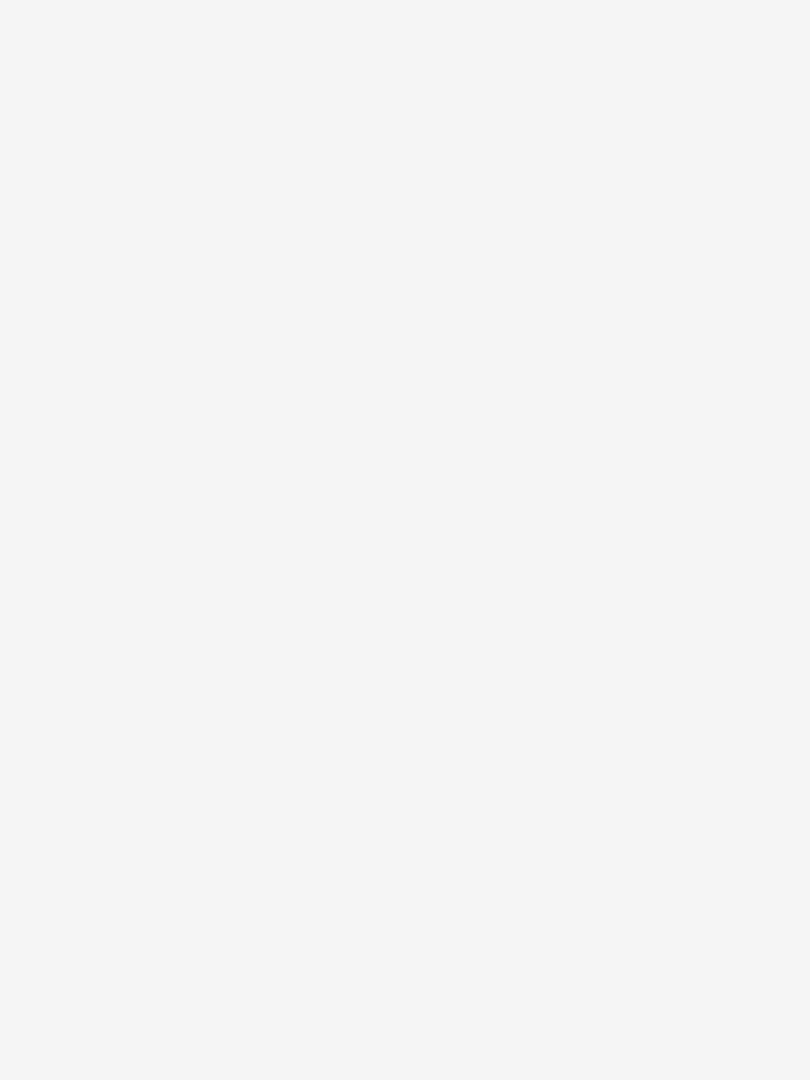 scroll, scrollTop: 0, scrollLeft: 0, axis: both 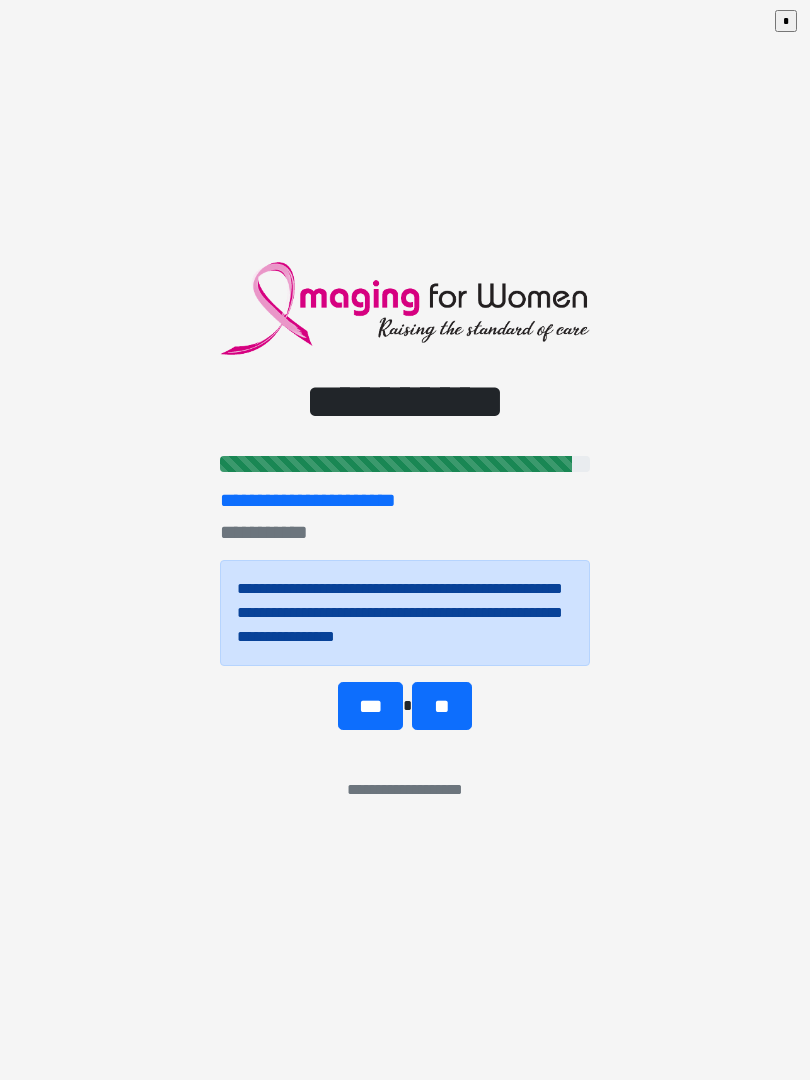 click on "**" at bounding box center (441, 706) 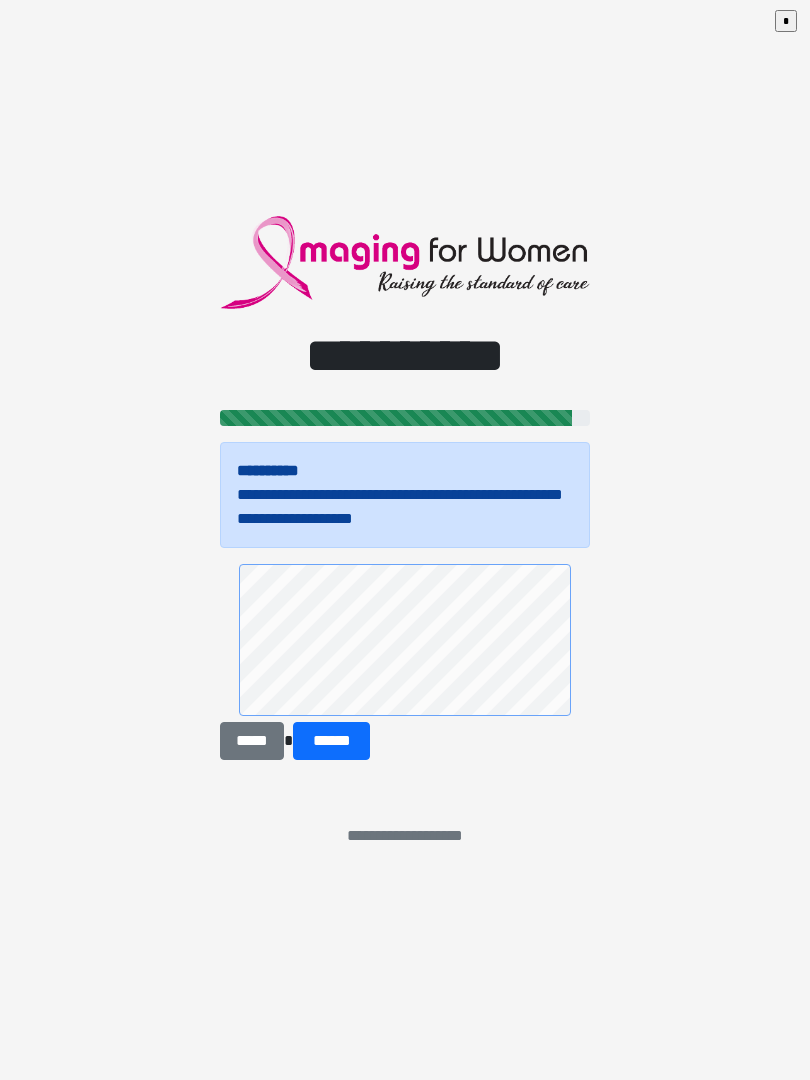 click on "******" at bounding box center [331, 741] 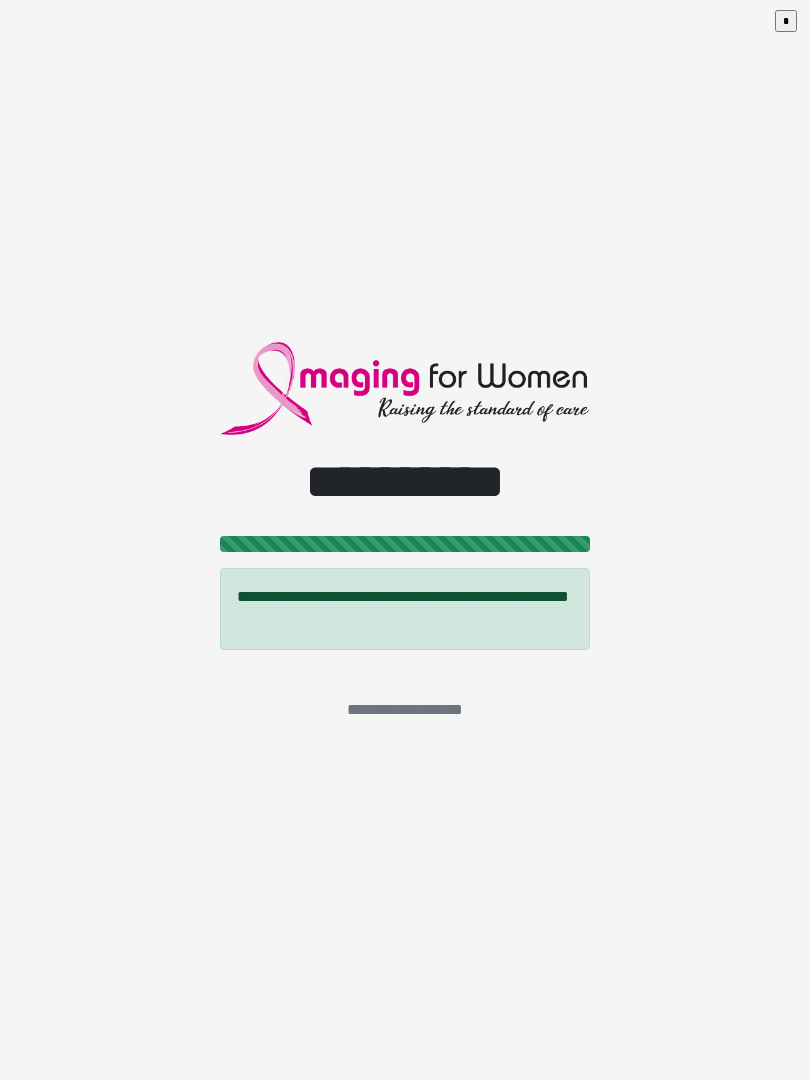 click on "**********" at bounding box center (405, 540) 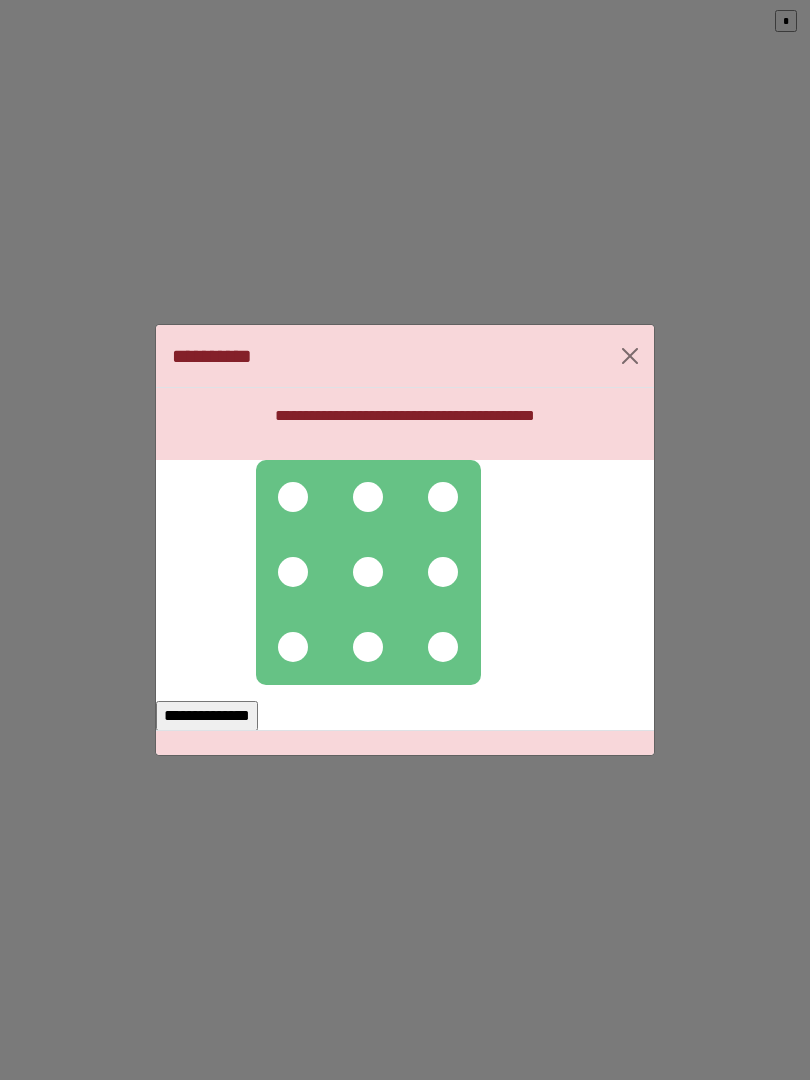 click at bounding box center (368, 572) 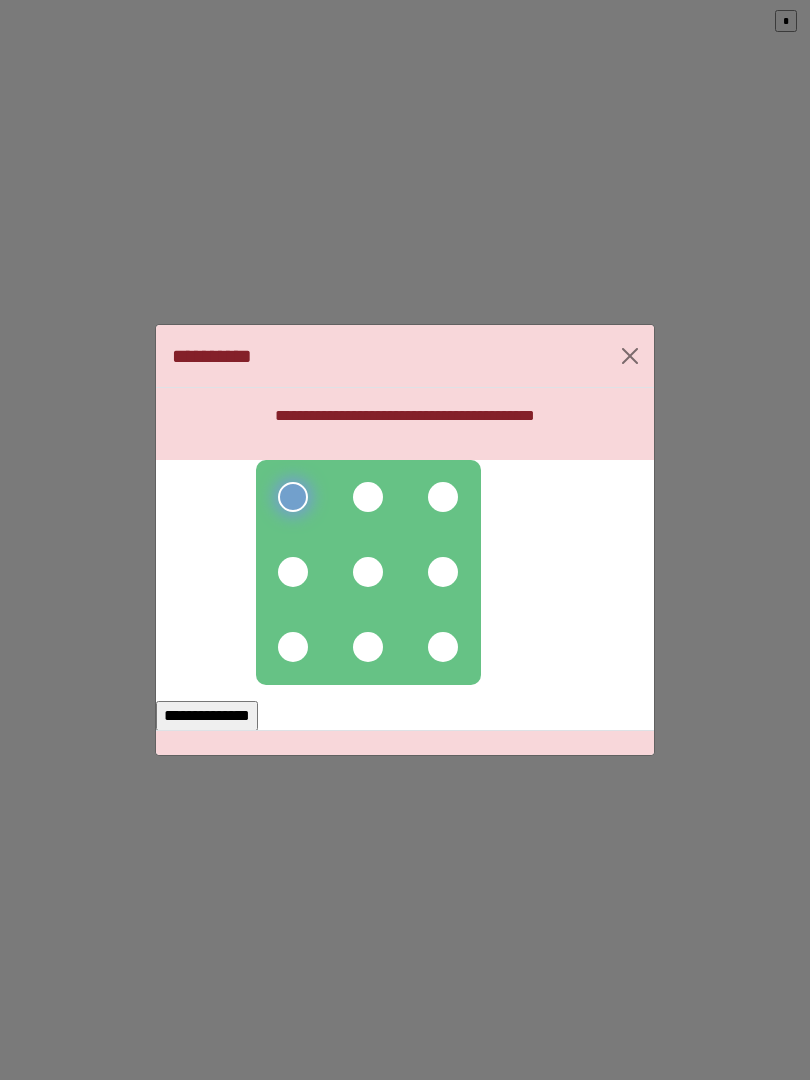 click at bounding box center (368, 497) 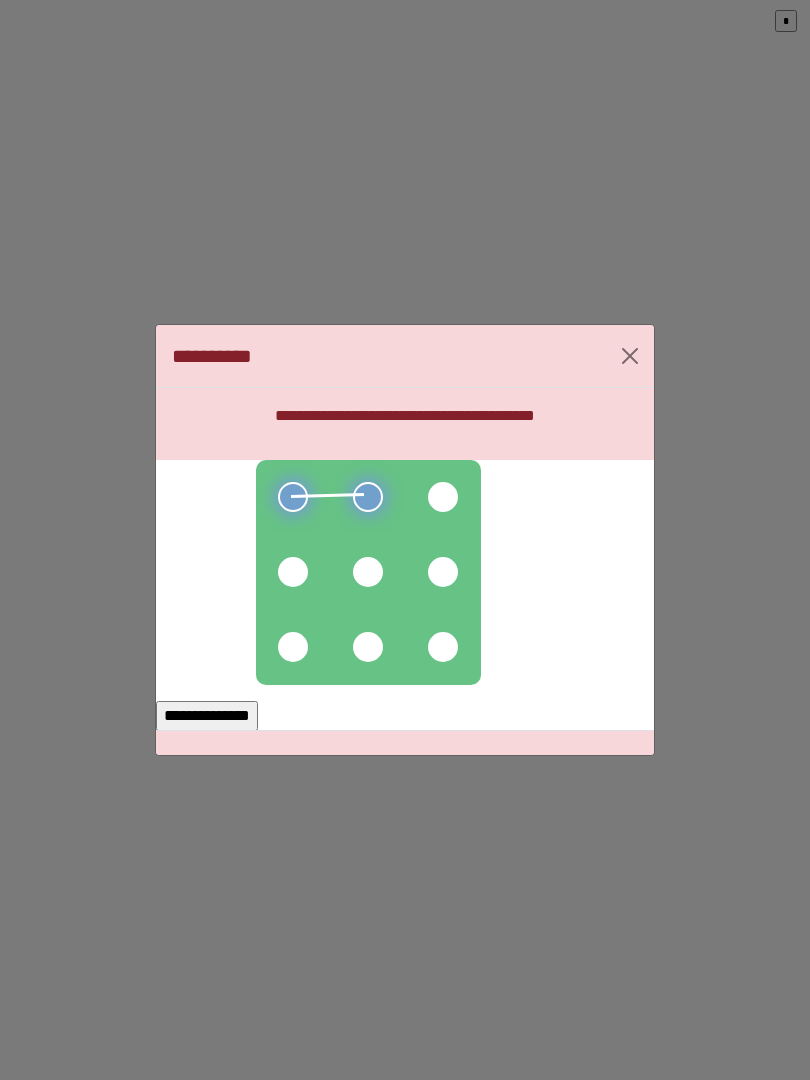 click at bounding box center (443, 497) 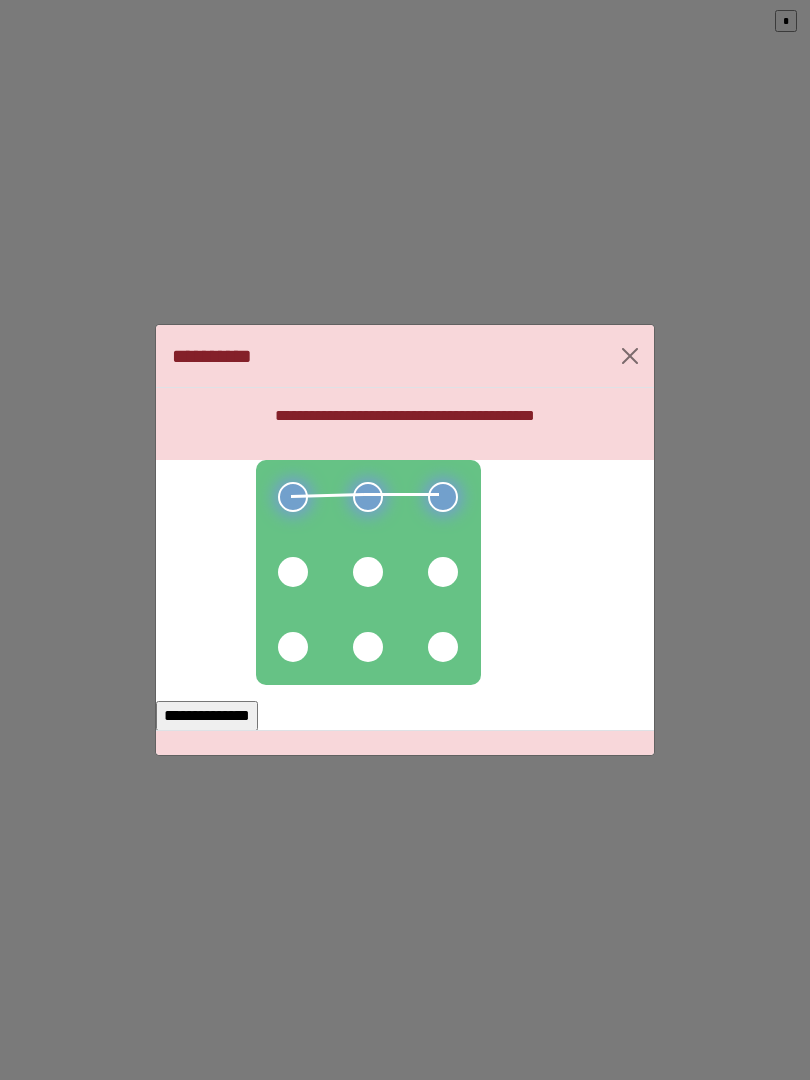 click at bounding box center (443, 572) 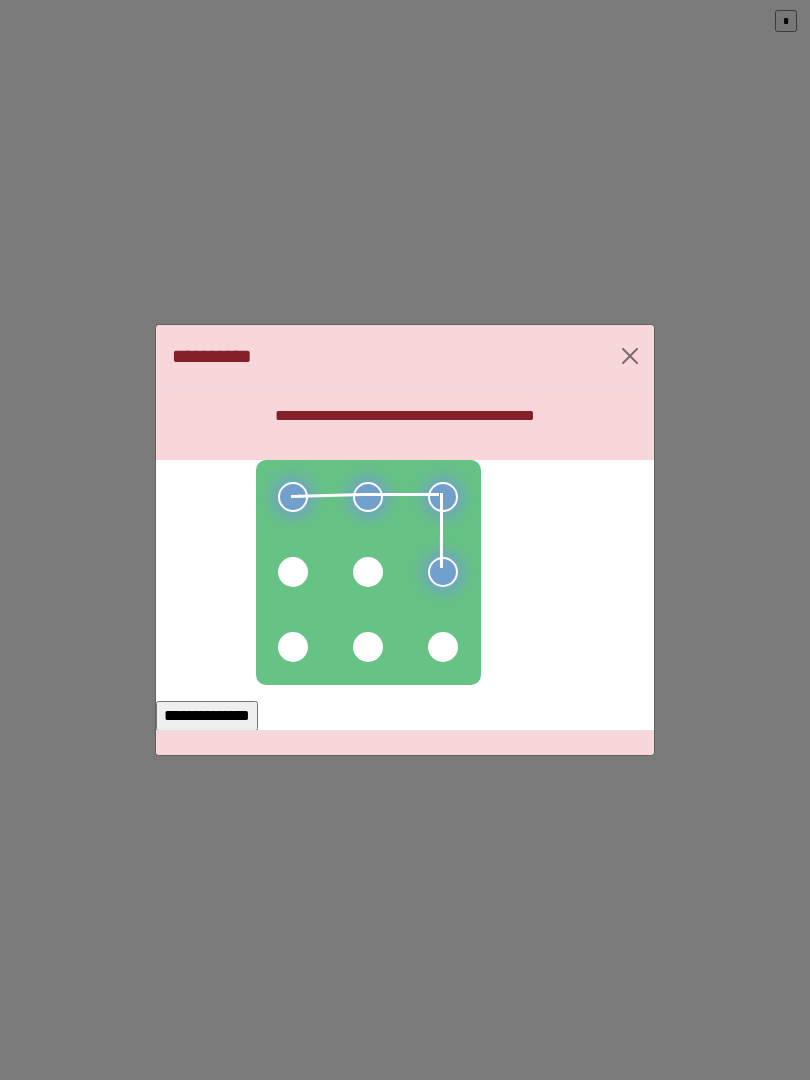 click at bounding box center (368, 572) 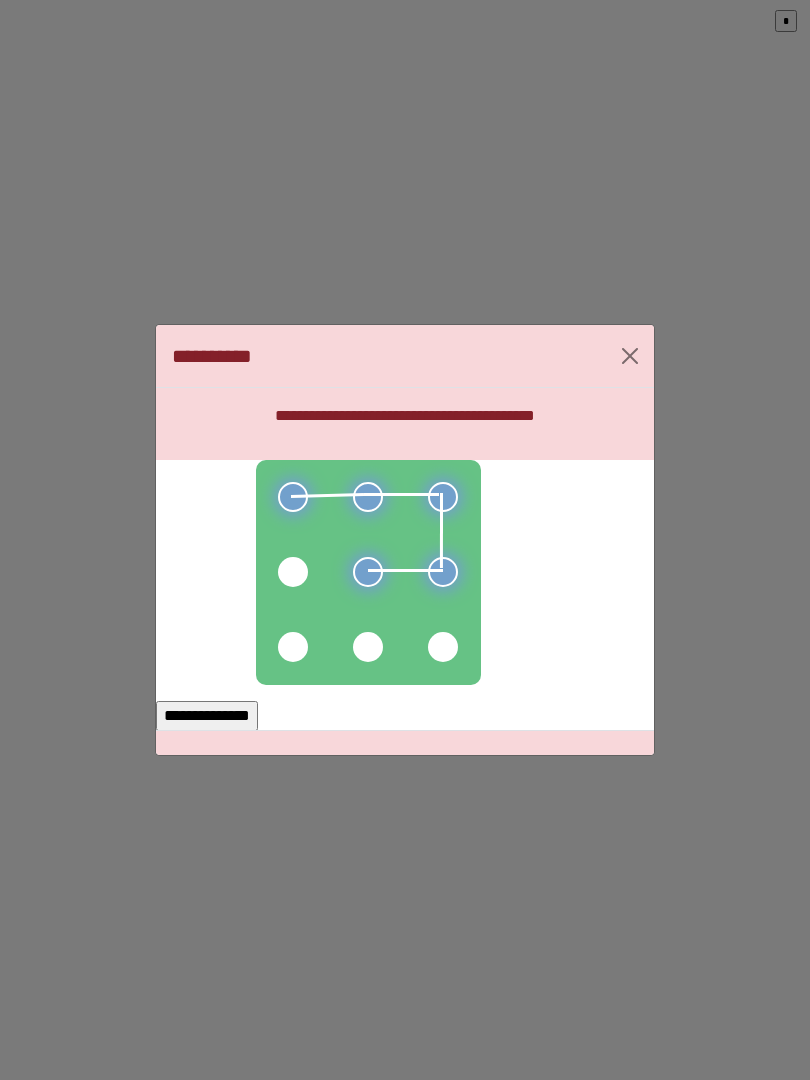 click at bounding box center [368, 572] 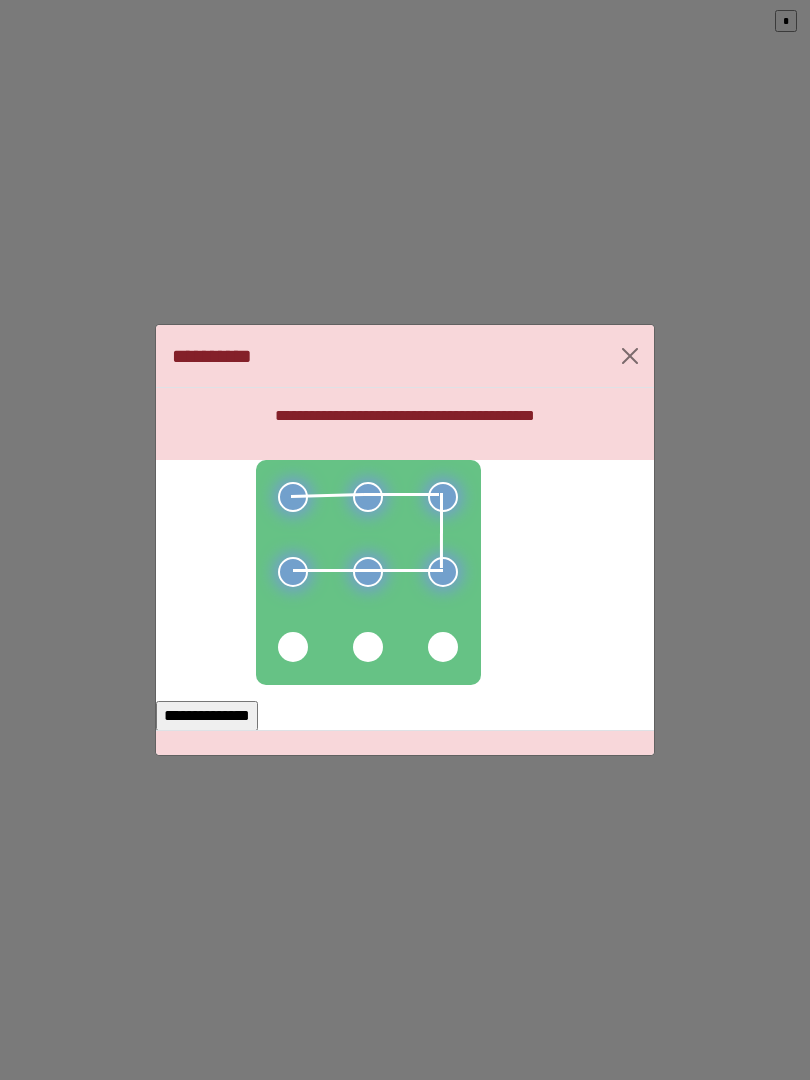 click on "**********" at bounding box center [207, 716] 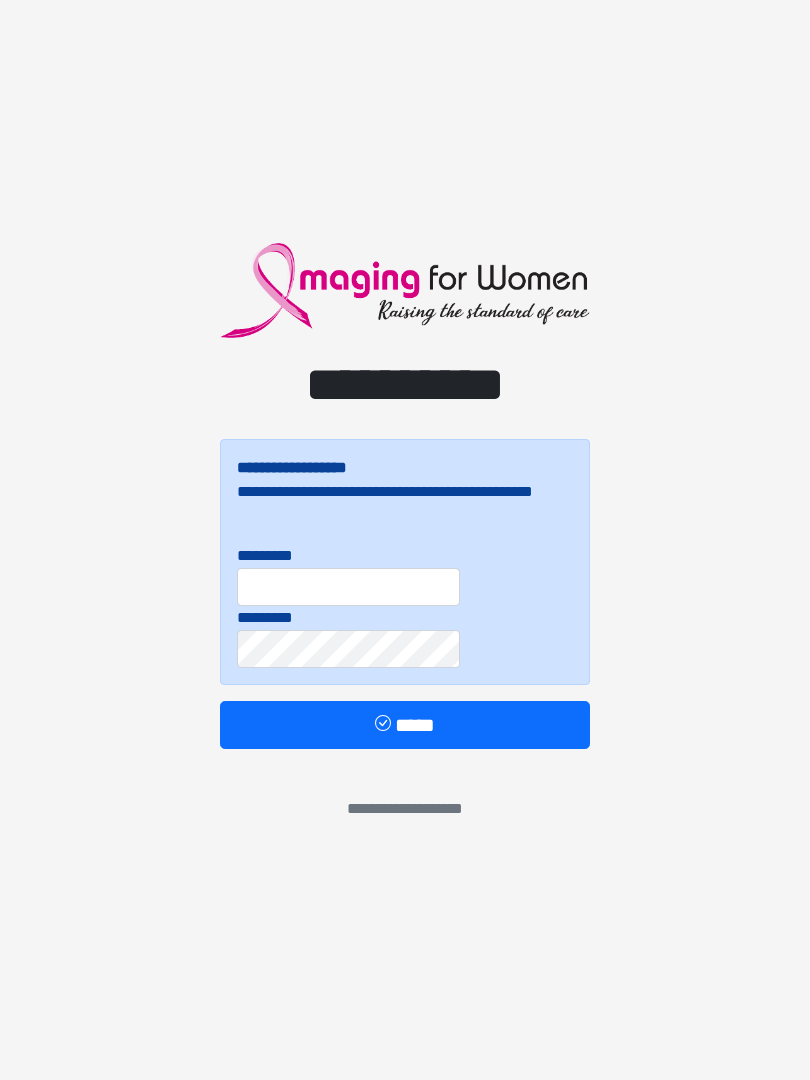 scroll, scrollTop: 0, scrollLeft: 0, axis: both 